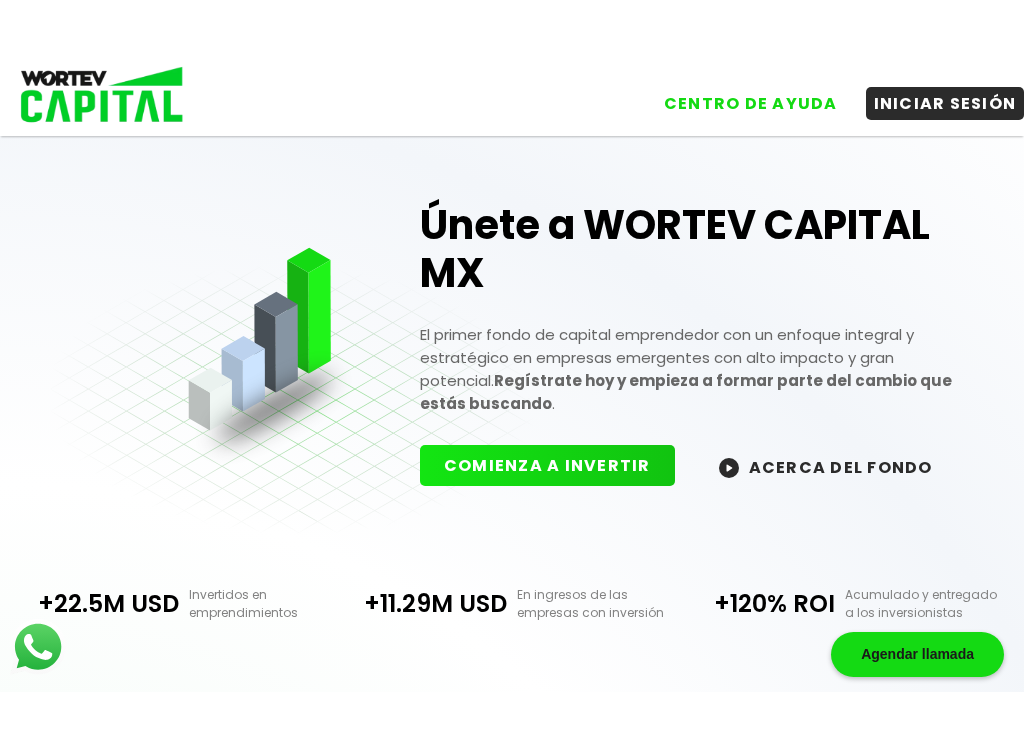 scroll, scrollTop: 11, scrollLeft: 0, axis: vertical 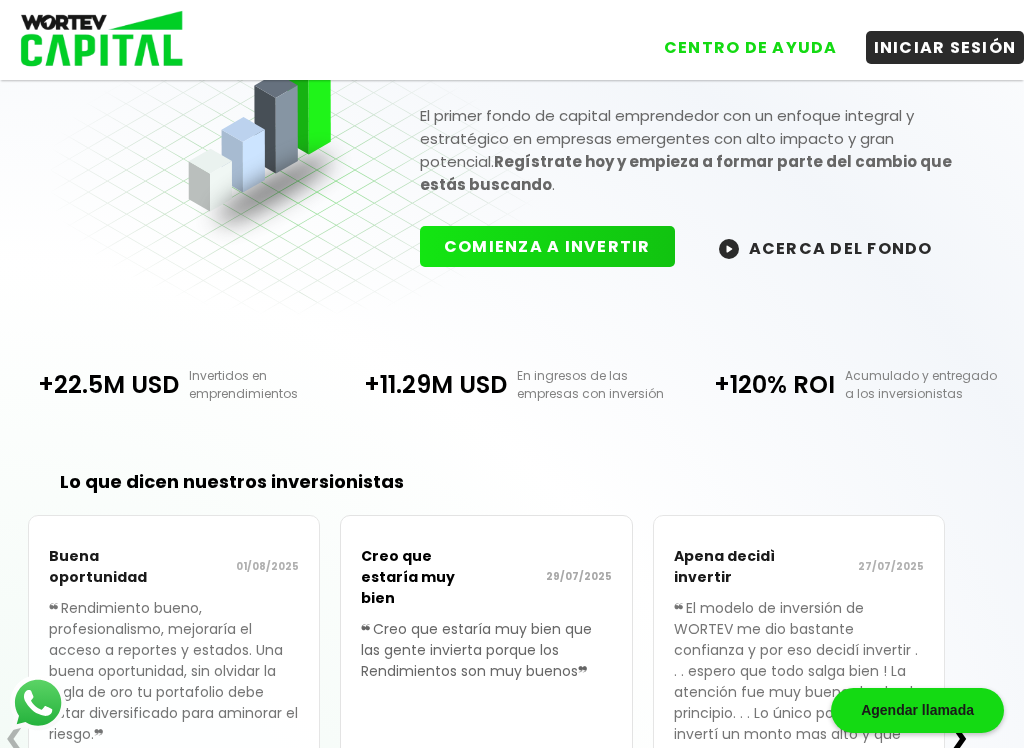 click on "COMIENZA A INVERTIR" at bounding box center [547, 246] 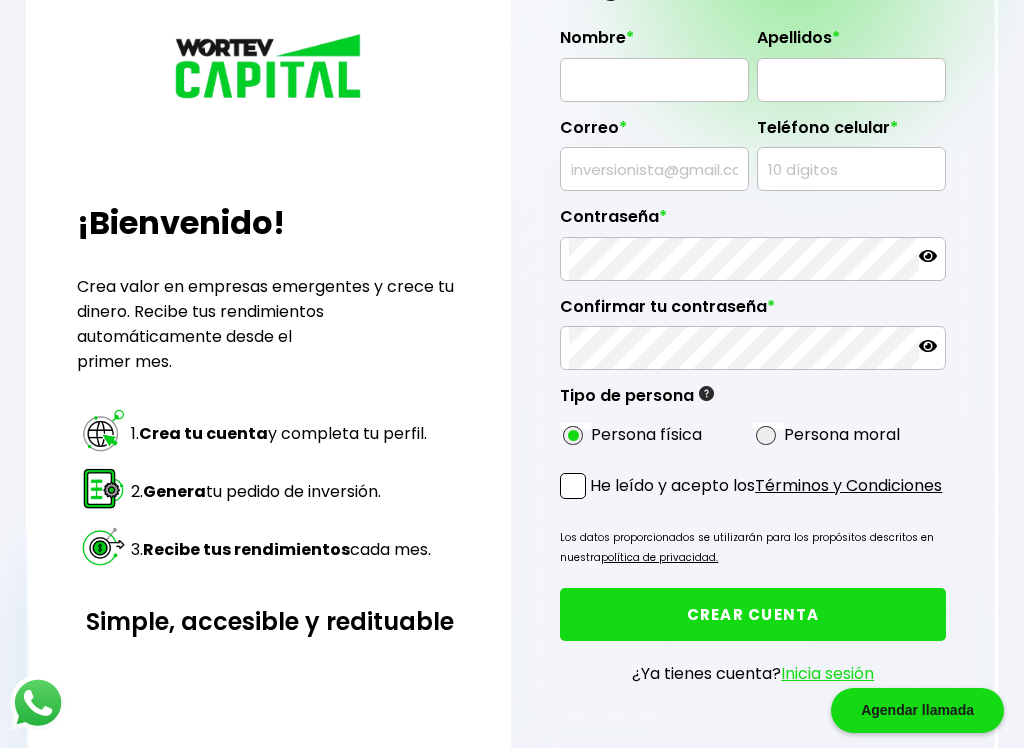 radio on "true" 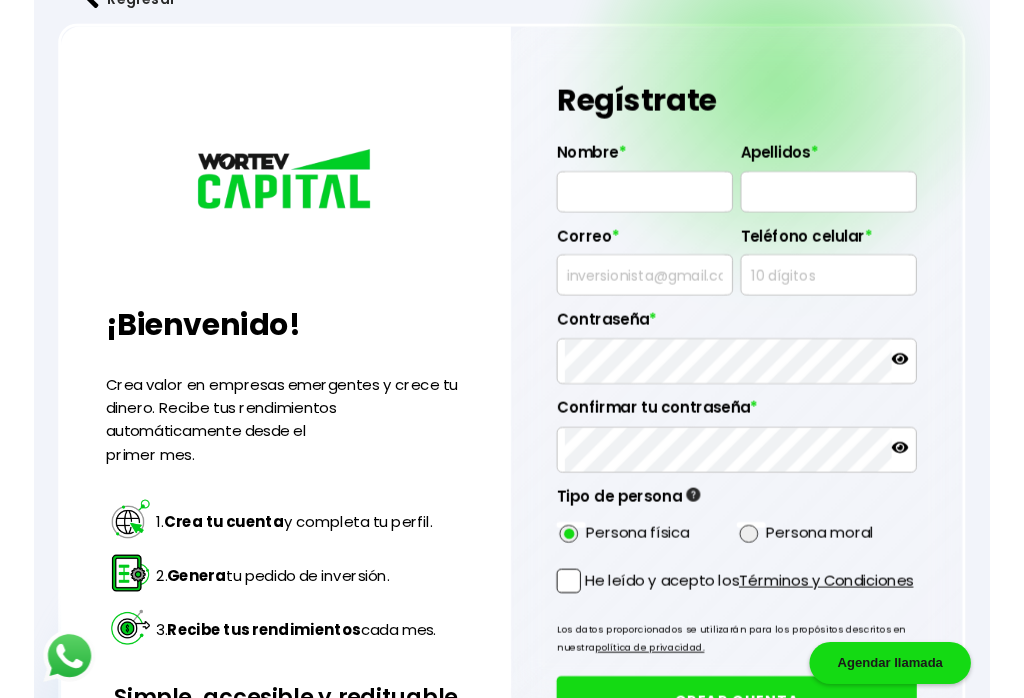 scroll, scrollTop: 36, scrollLeft: 0, axis: vertical 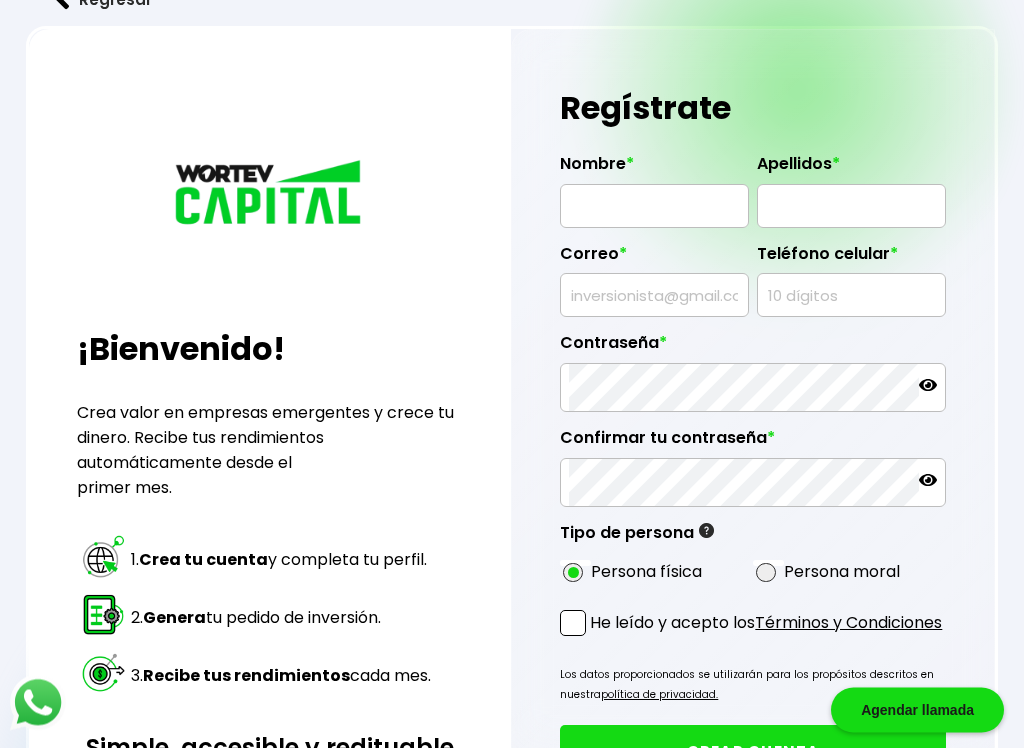 click at bounding box center [654, 207] 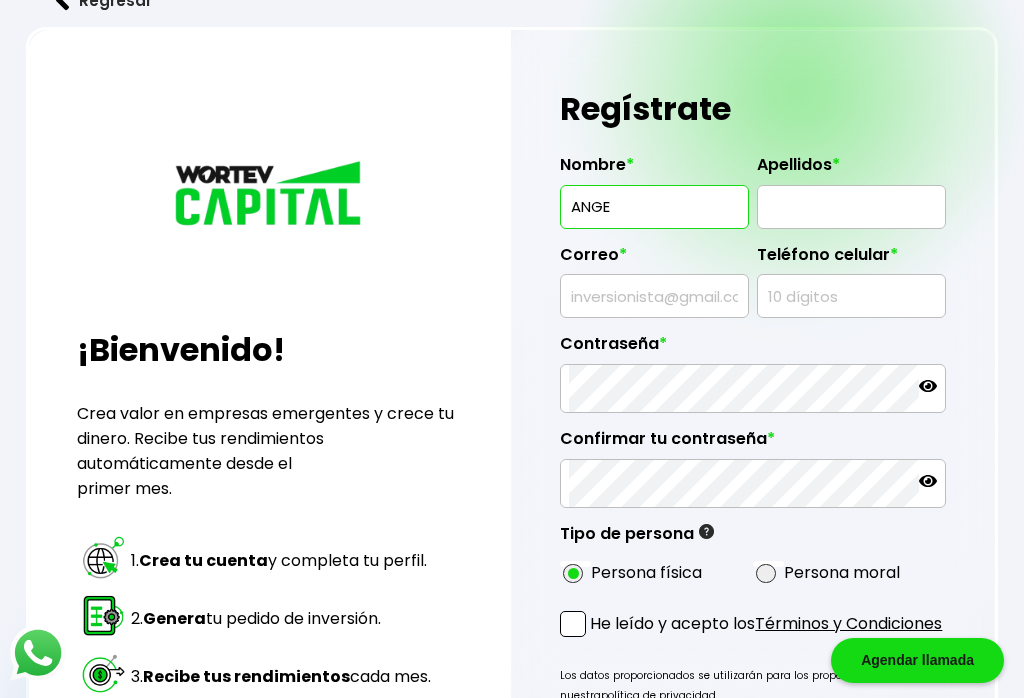 type on "ANGEL" 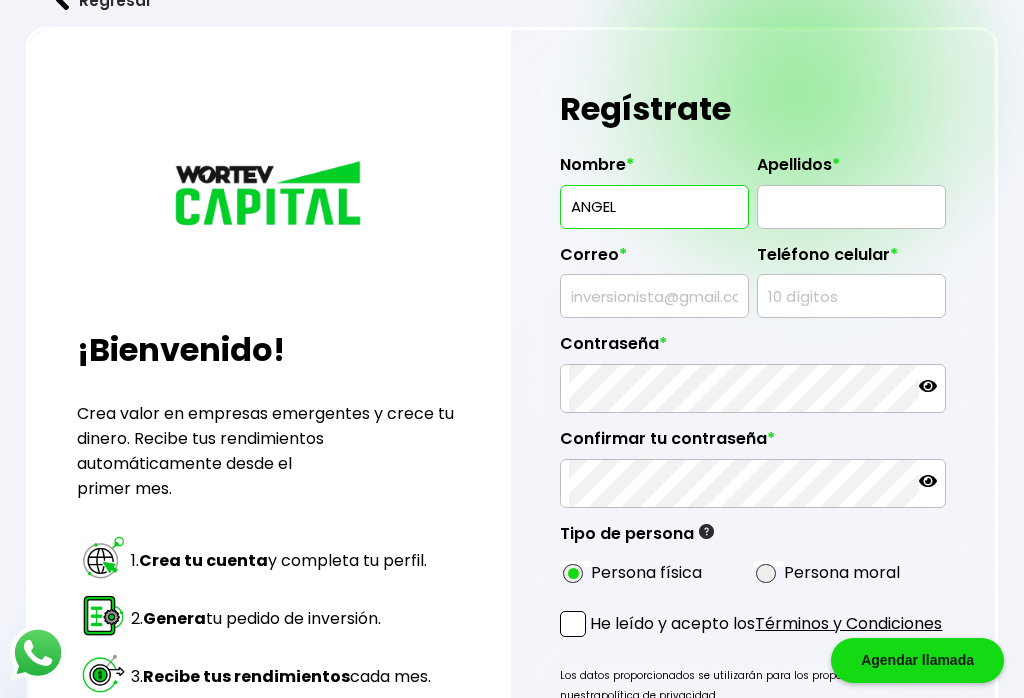 click at bounding box center [851, 207] 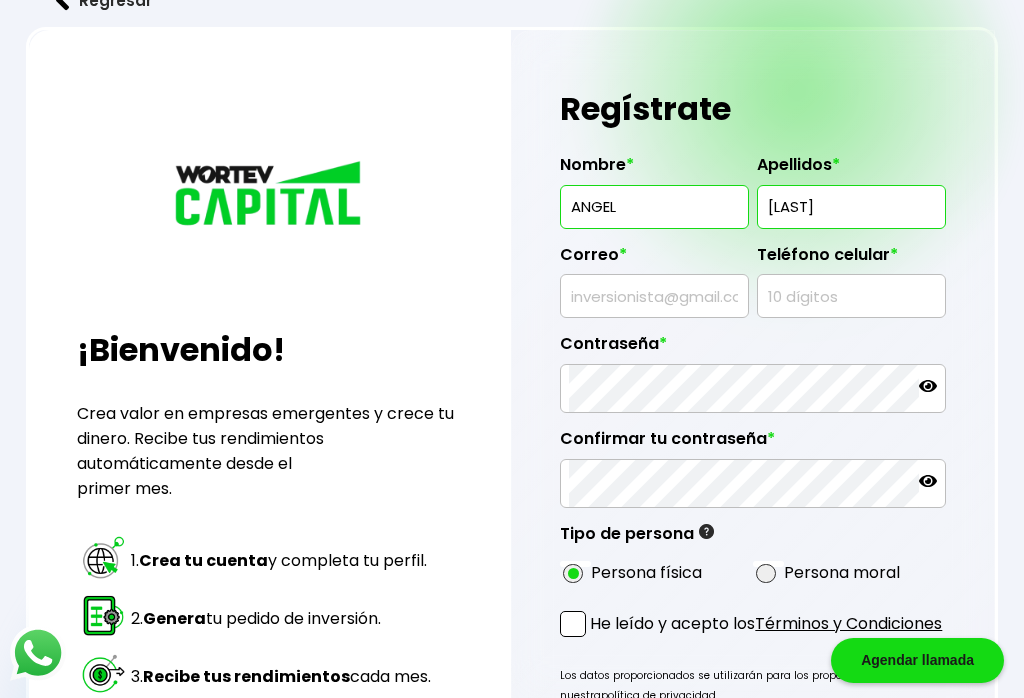 type on "[LAST]" 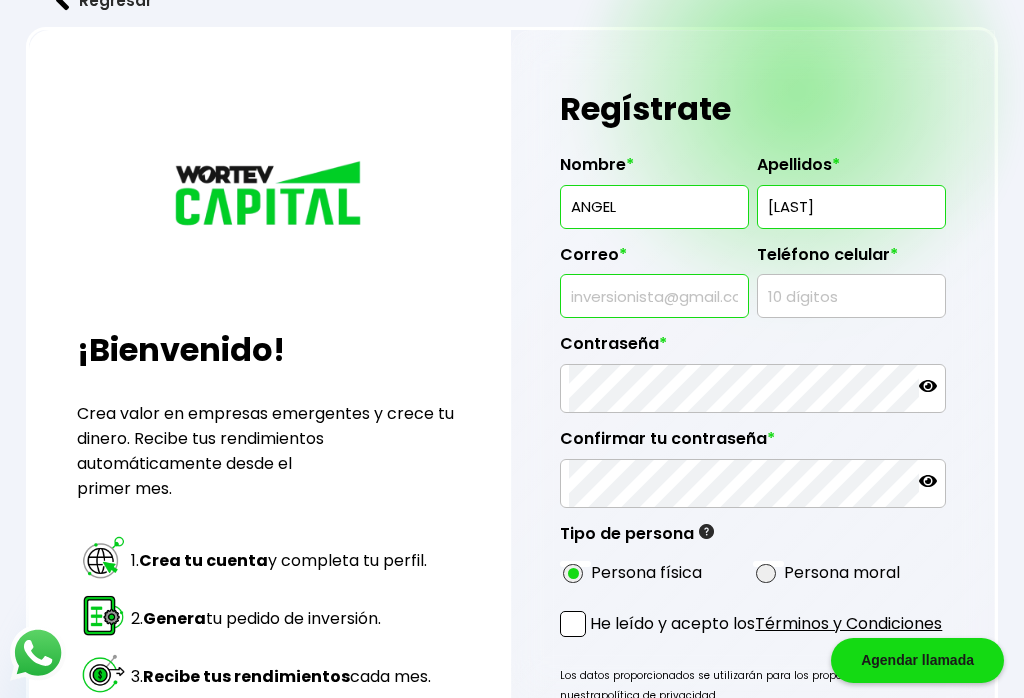 type on "A" 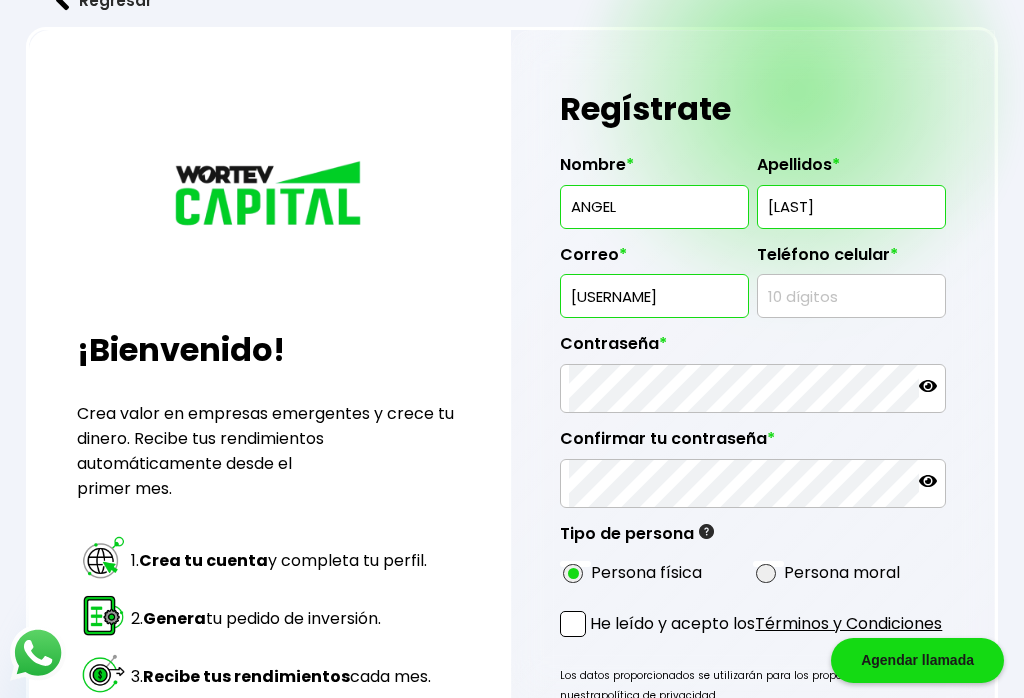 click on "[USERNAME]" at bounding box center (654, 296) 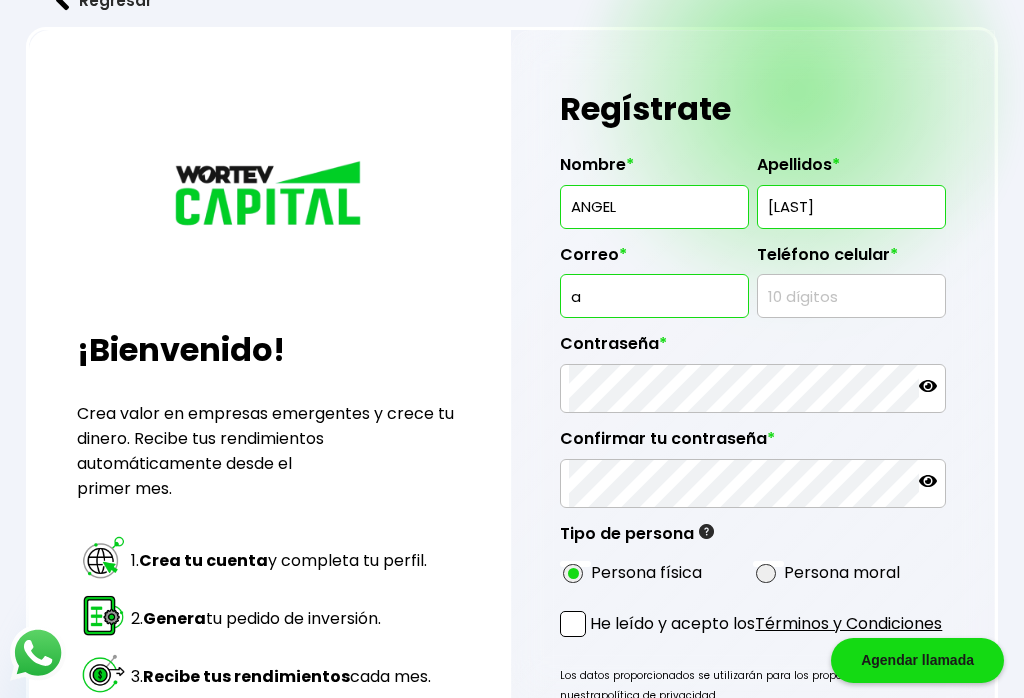 click on "a" at bounding box center (654, 296) 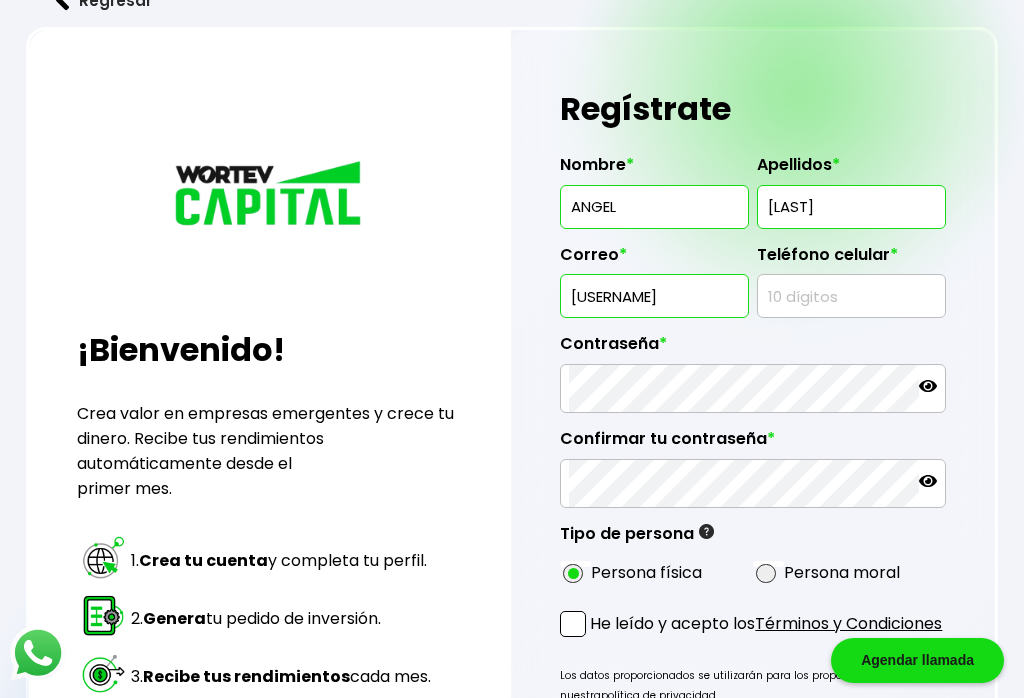 type on "[USERNAME]" 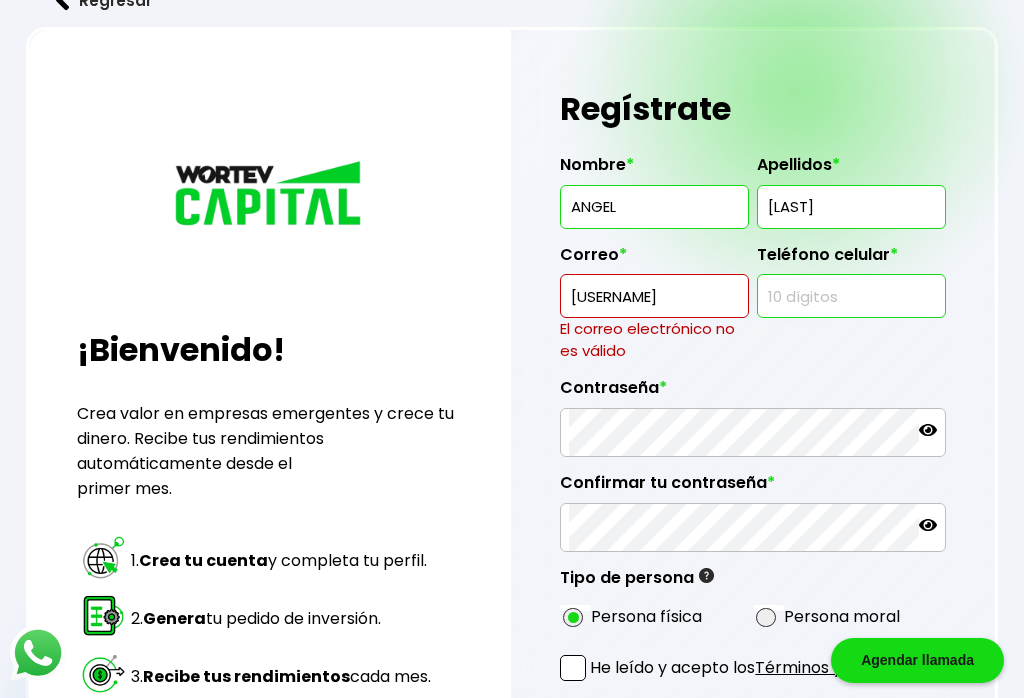 type on "2" 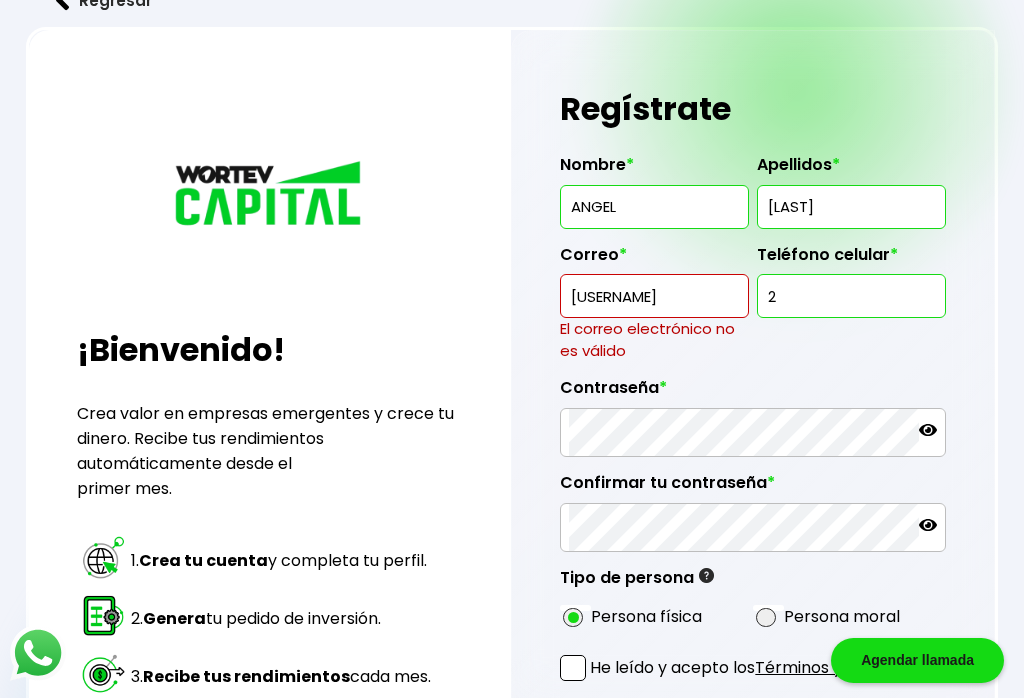 type 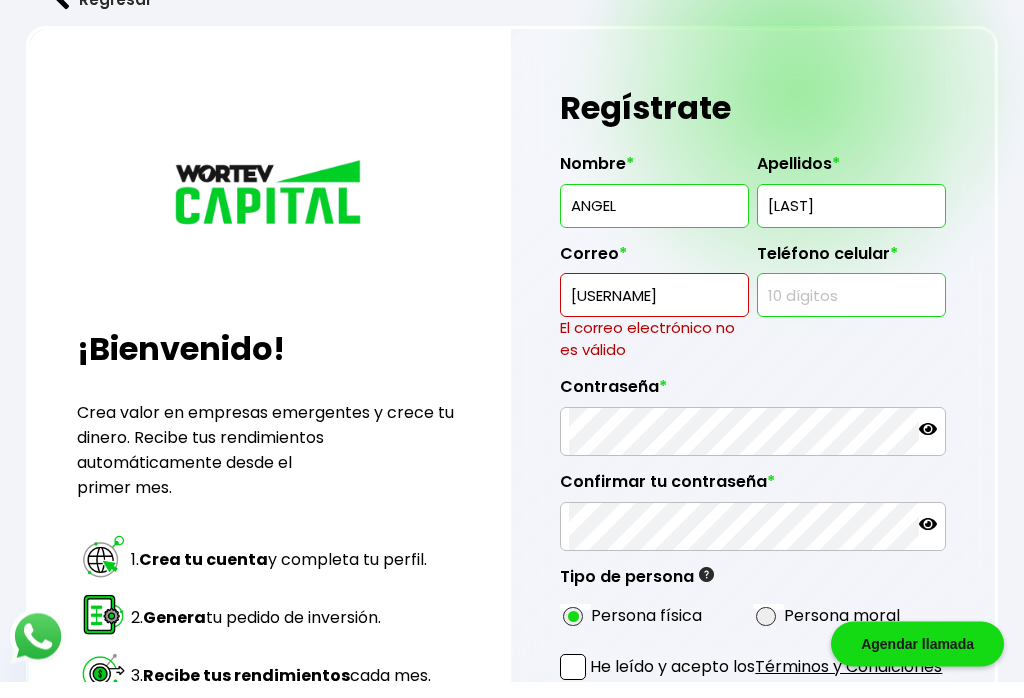 scroll, scrollTop: 14, scrollLeft: 0, axis: vertical 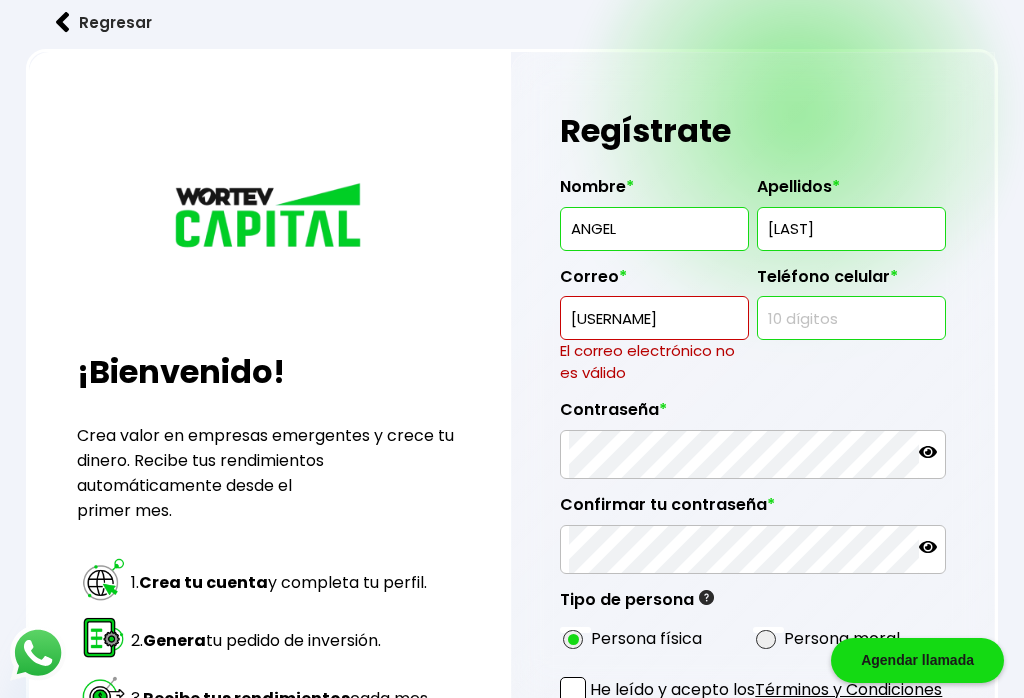click on "[USERNAME]" at bounding box center [654, 318] 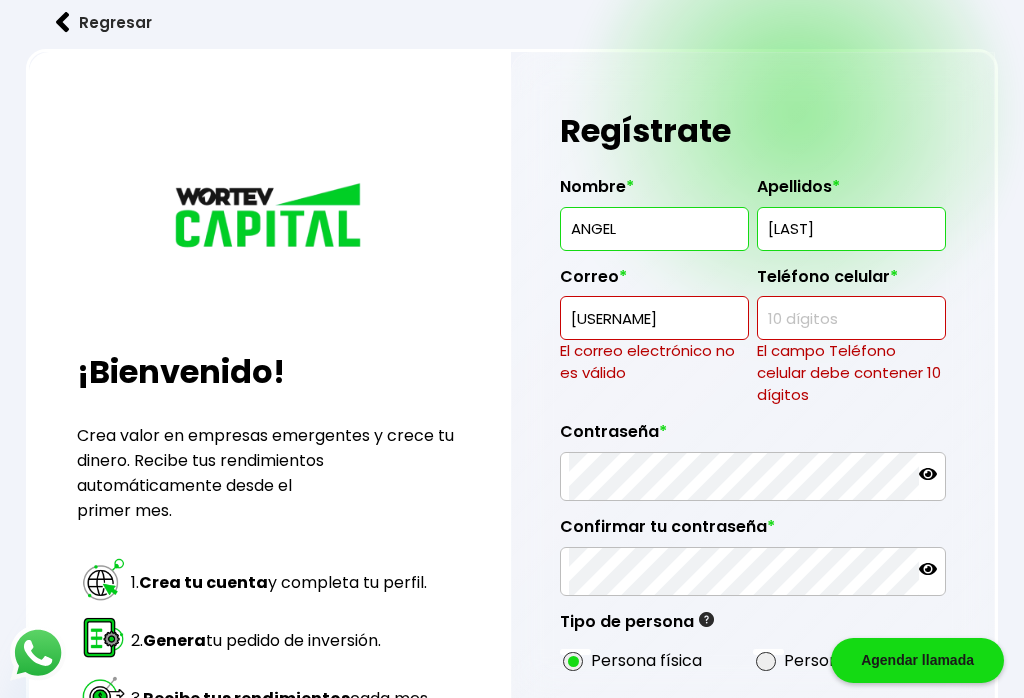 click on "[USERNAME]" at bounding box center [654, 318] 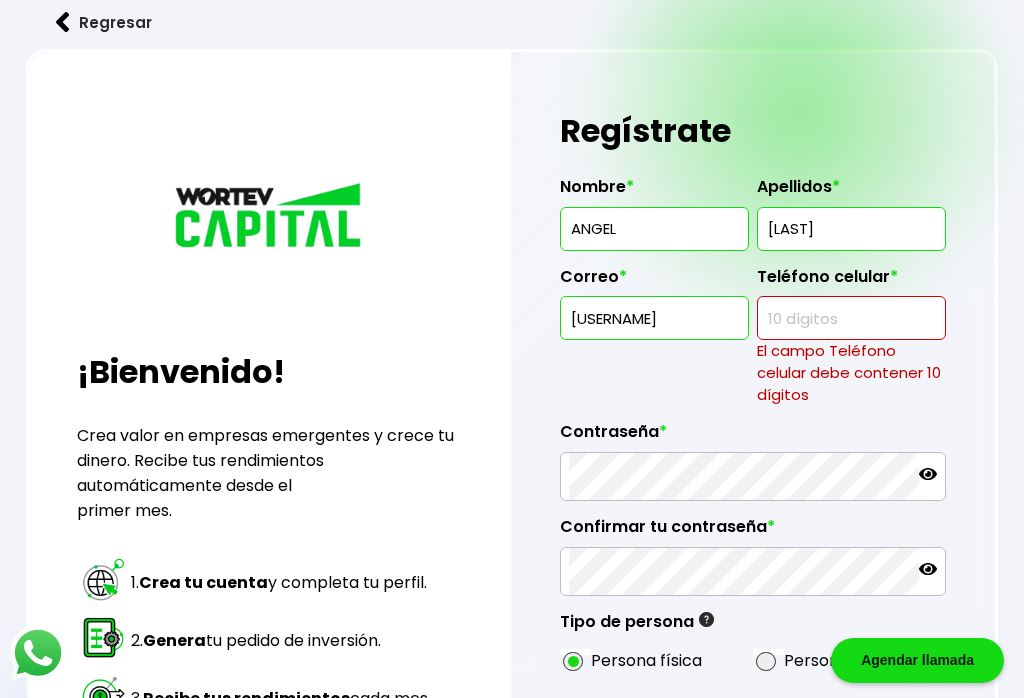 click on "[USERNAME]" at bounding box center (654, 318) 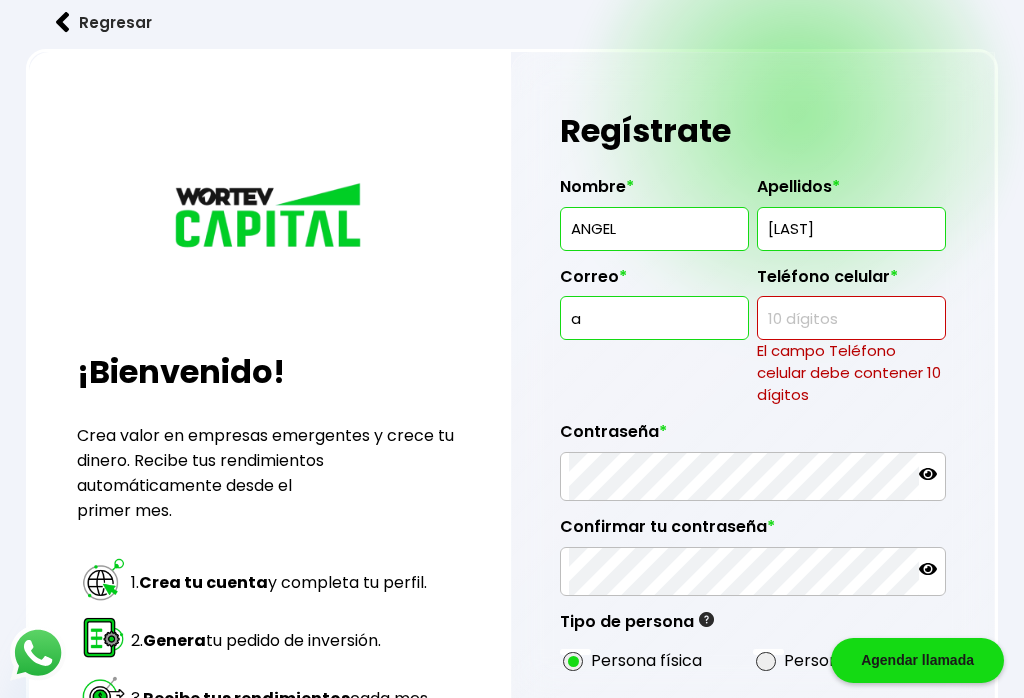 click on "a" at bounding box center (654, 318) 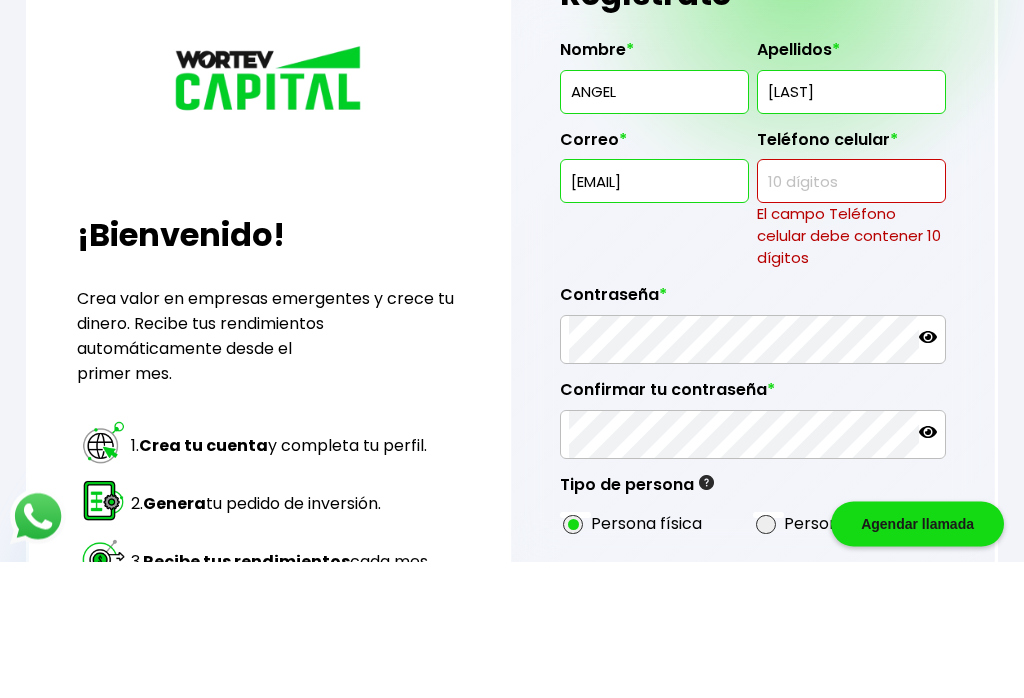 type on "[EMAIL]" 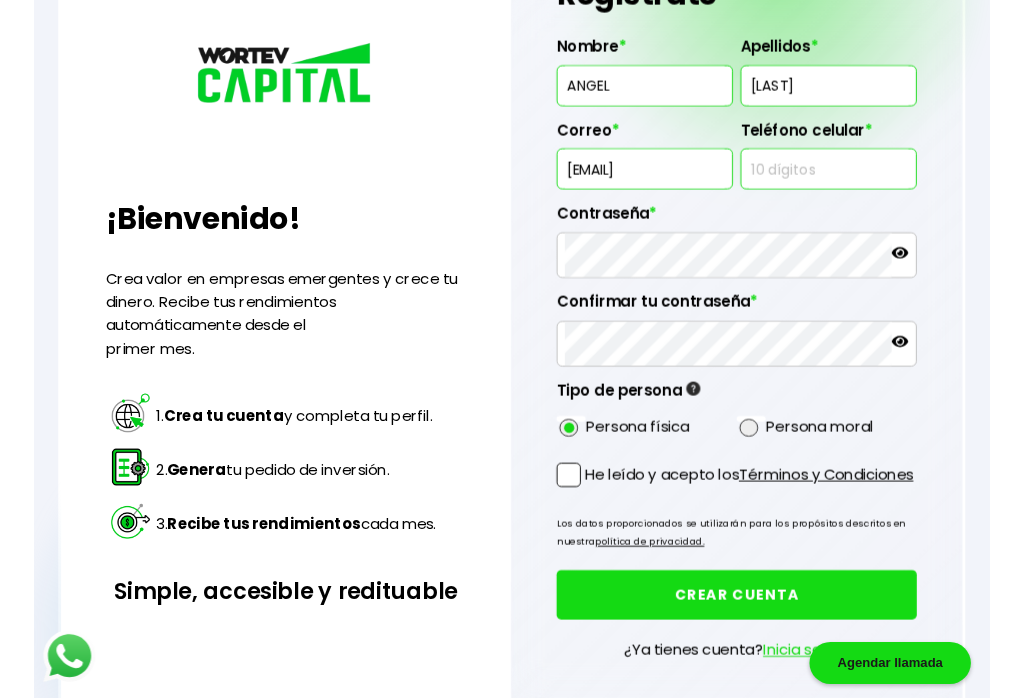 scroll, scrollTop: 150, scrollLeft: 0, axis: vertical 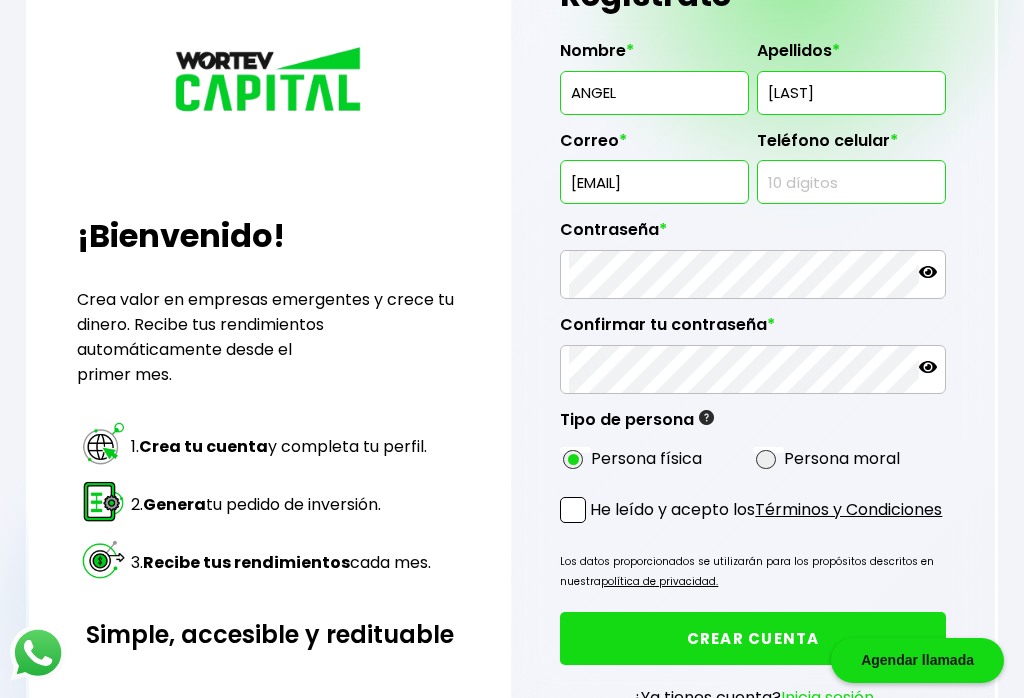 click at bounding box center [851, 182] 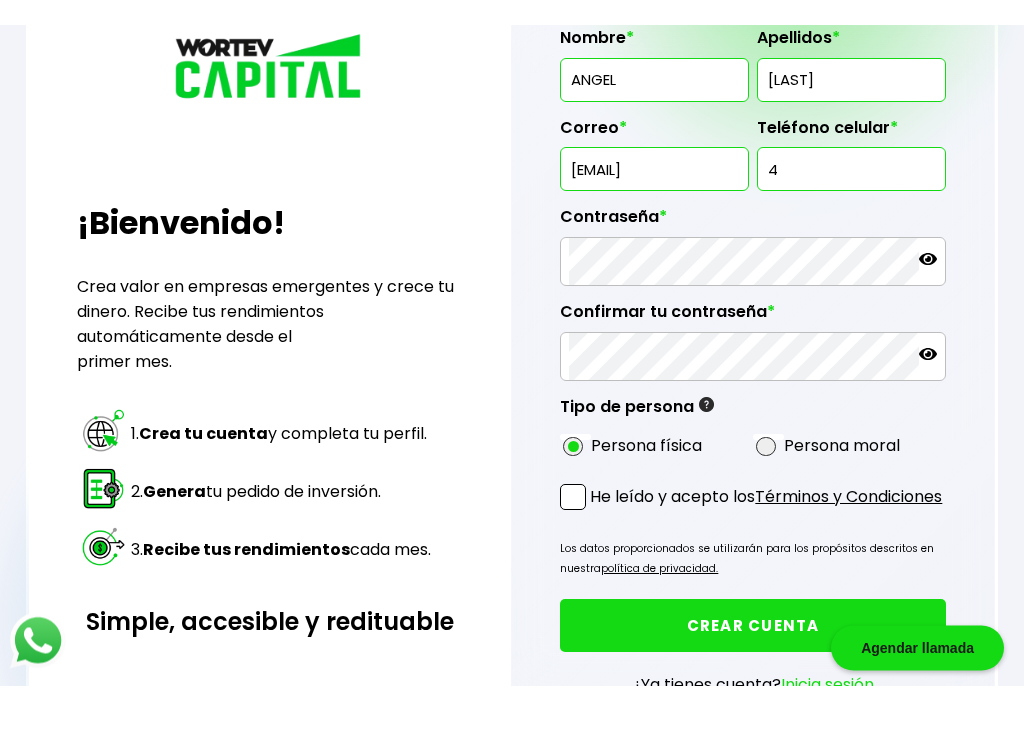 scroll, scrollTop: 188, scrollLeft: 0, axis: vertical 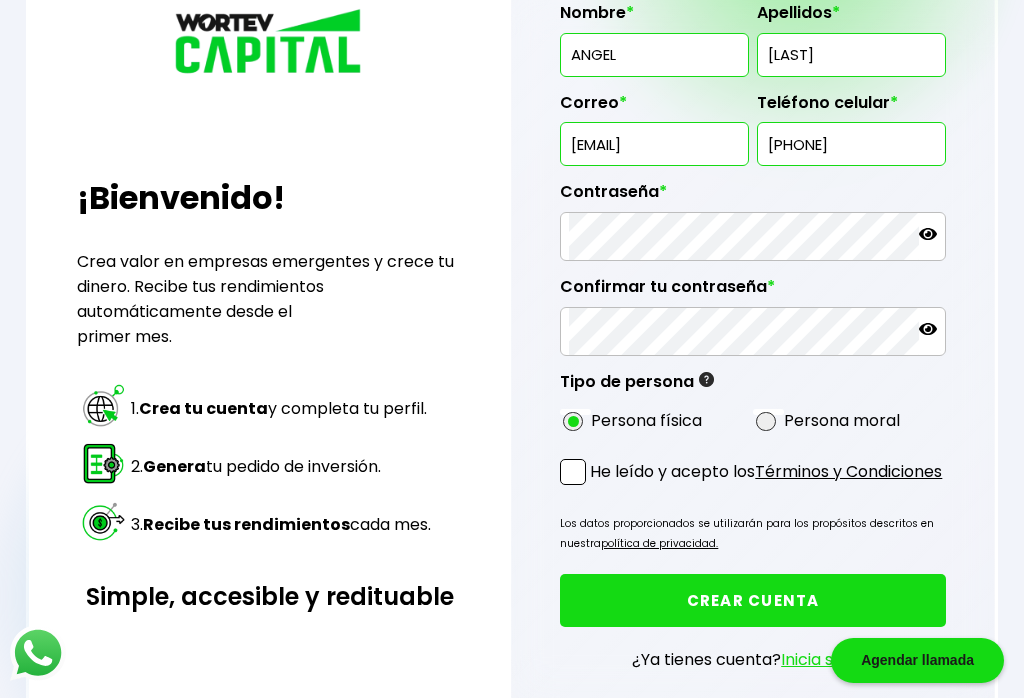 click on "Contraseña *" at bounding box center (753, 213) 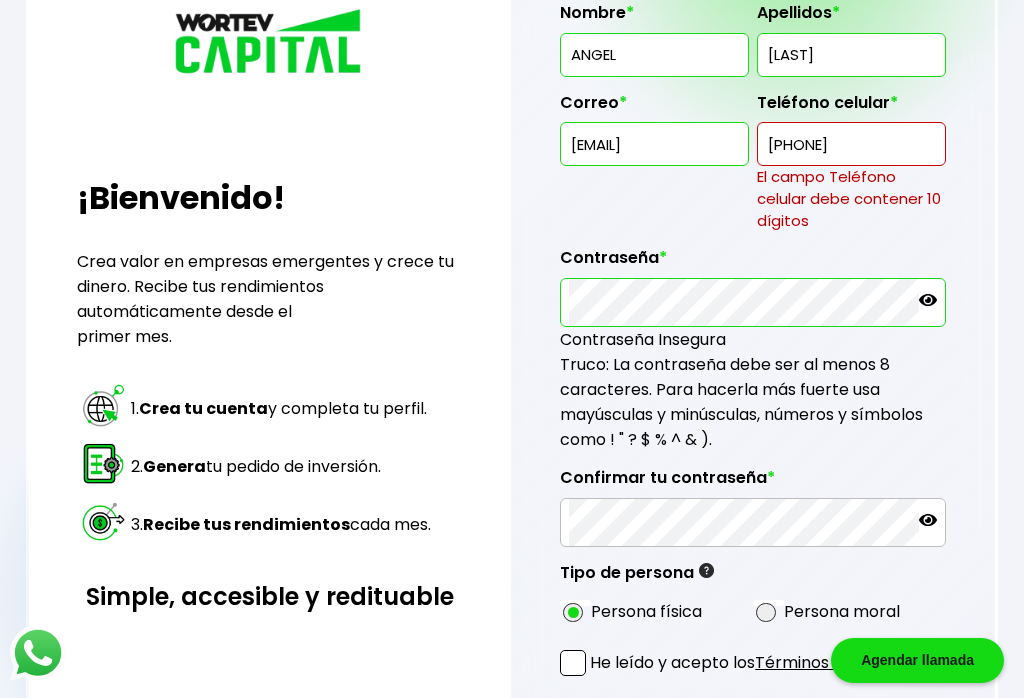 click 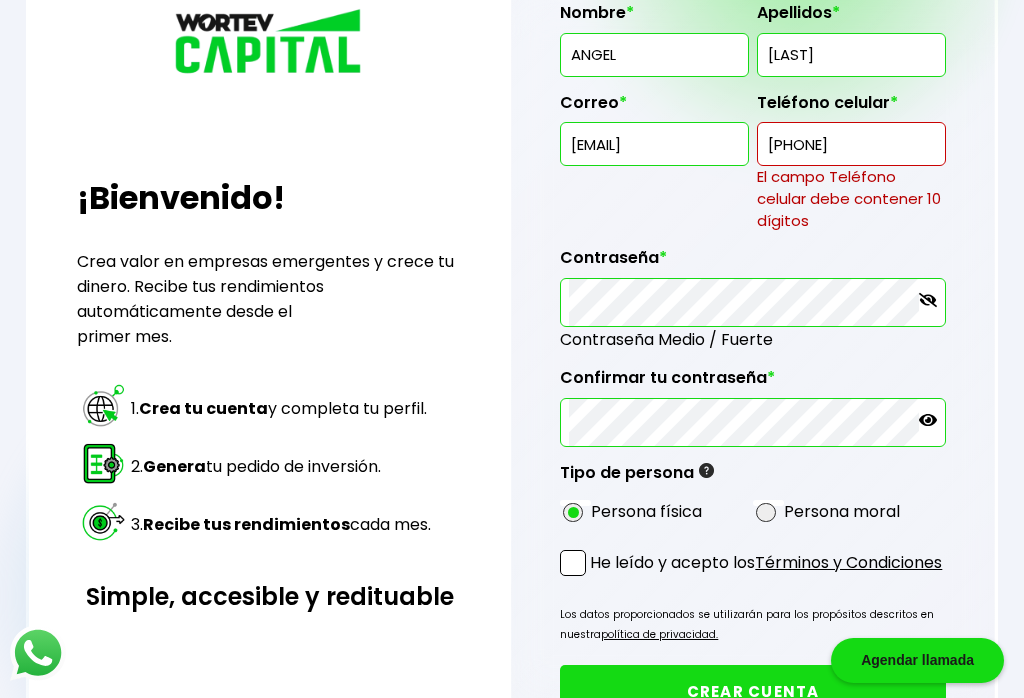 click on "He leído y acepto los  Términos y Condiciones" at bounding box center [751, 562] 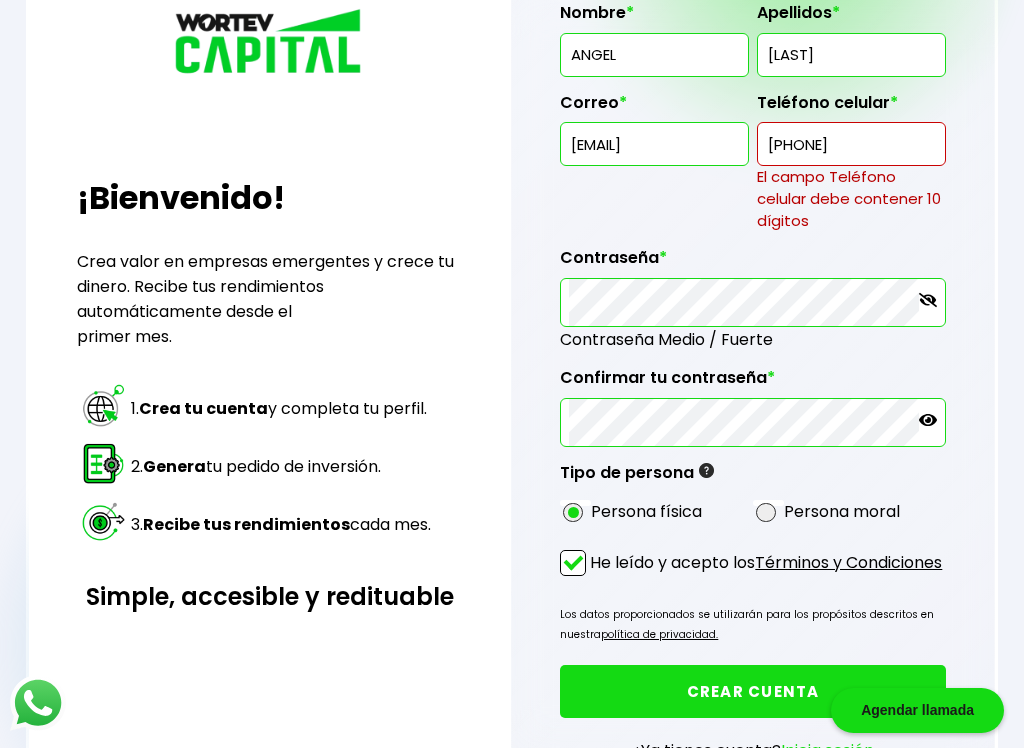 scroll, scrollTop: 214, scrollLeft: 0, axis: vertical 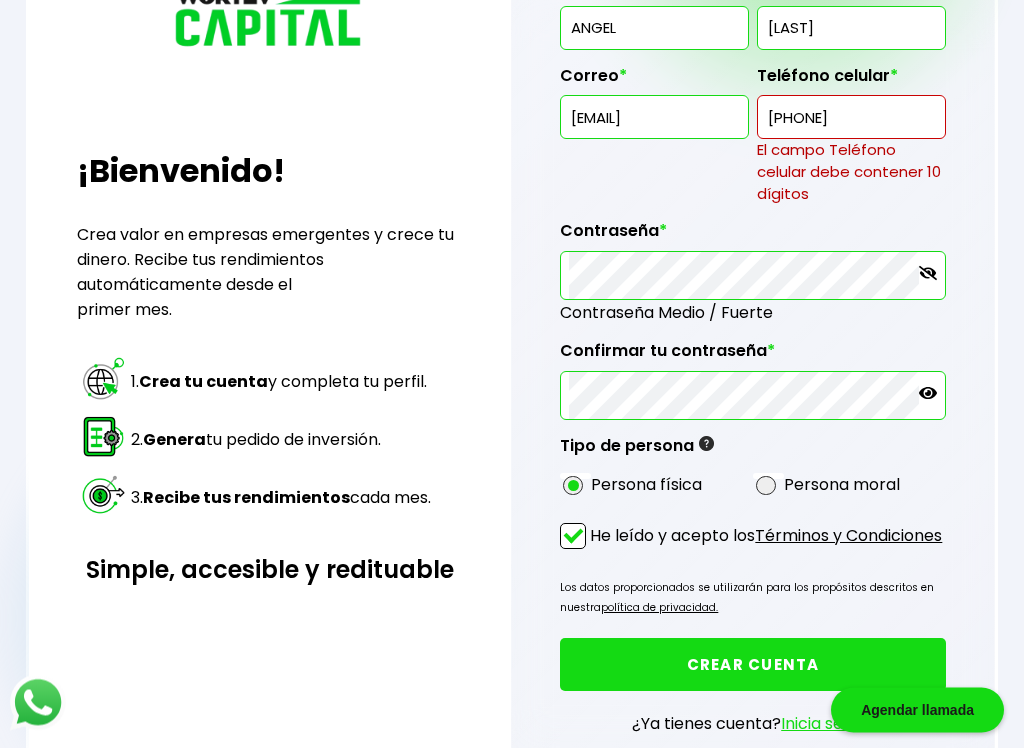 click on "CREAR CUENTA" at bounding box center (753, 665) 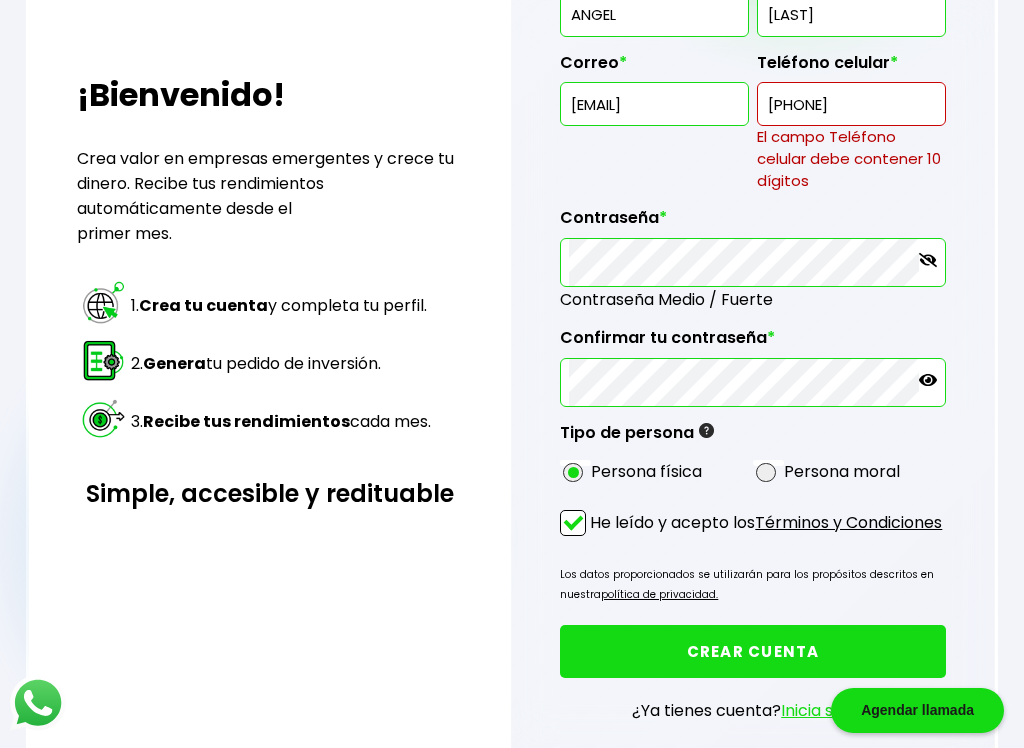 click on "[PHONE]" at bounding box center [851, 104] 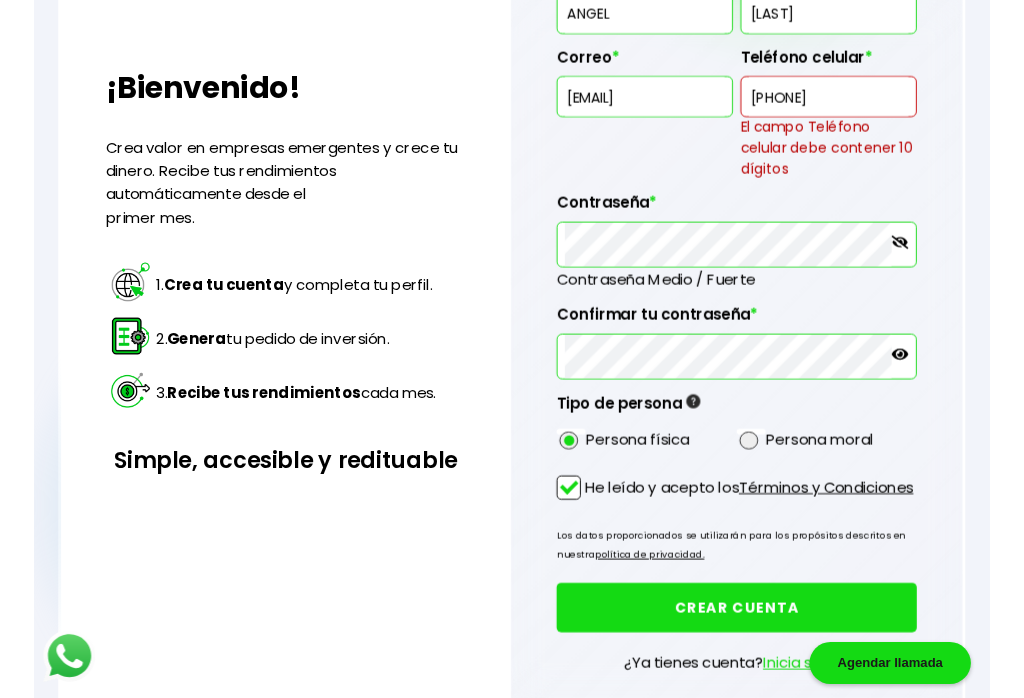 scroll, scrollTop: 290, scrollLeft: 0, axis: vertical 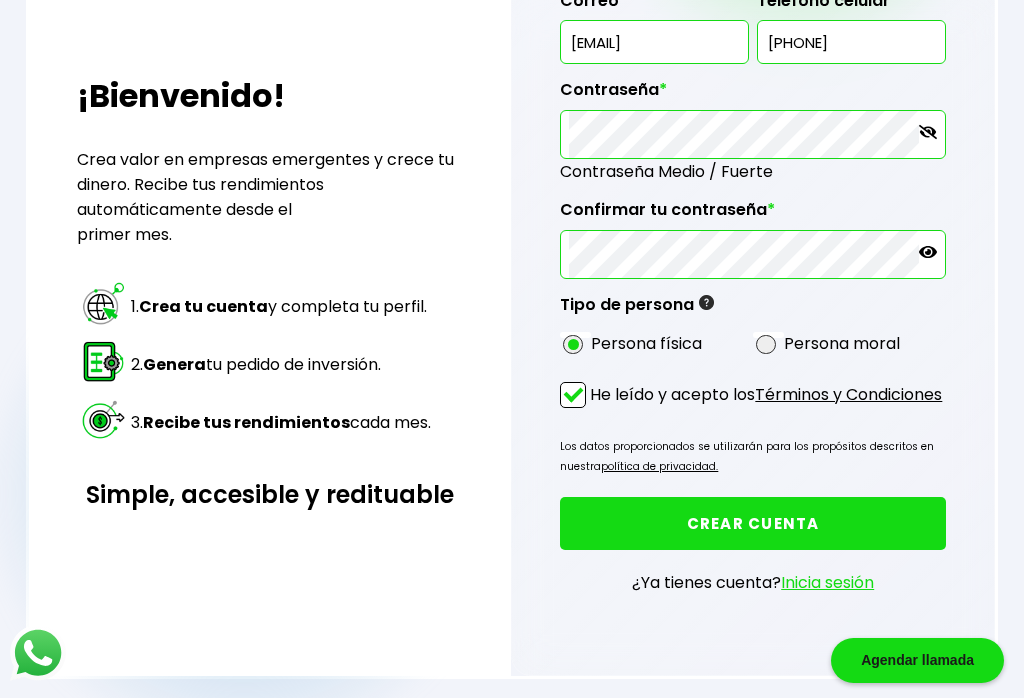 type on "[PHONE]" 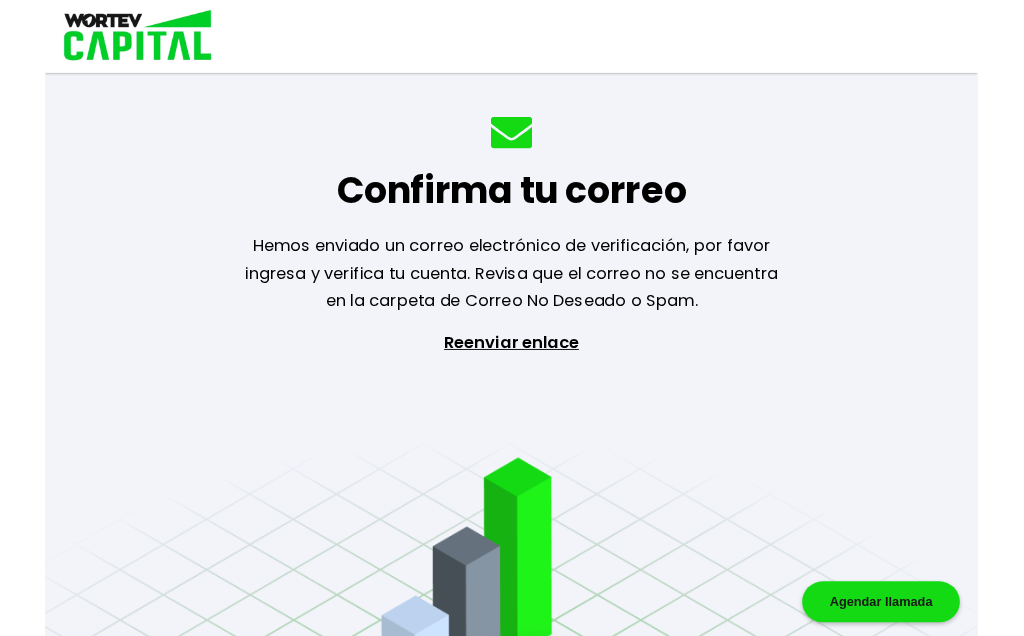 scroll, scrollTop: 0, scrollLeft: 0, axis: both 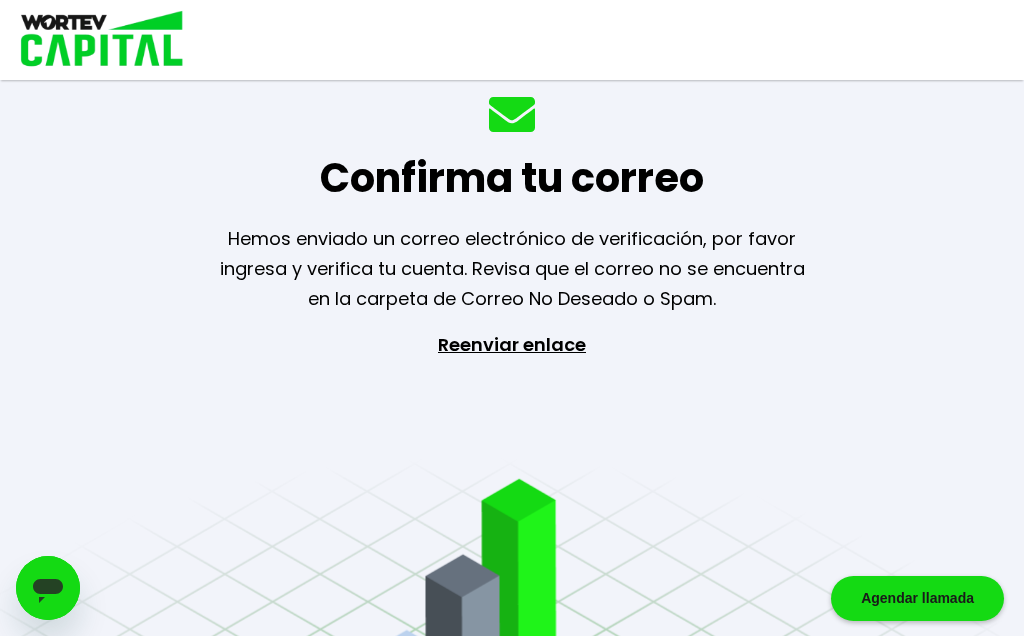 click on "Reenviar enlace" at bounding box center [512, 435] 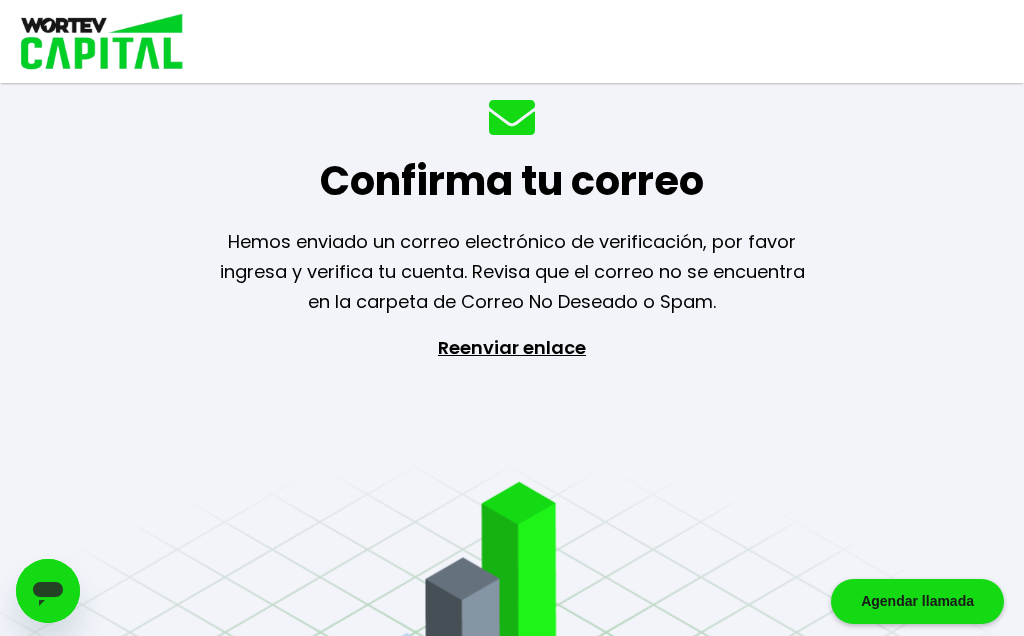 click at bounding box center (48, 591) 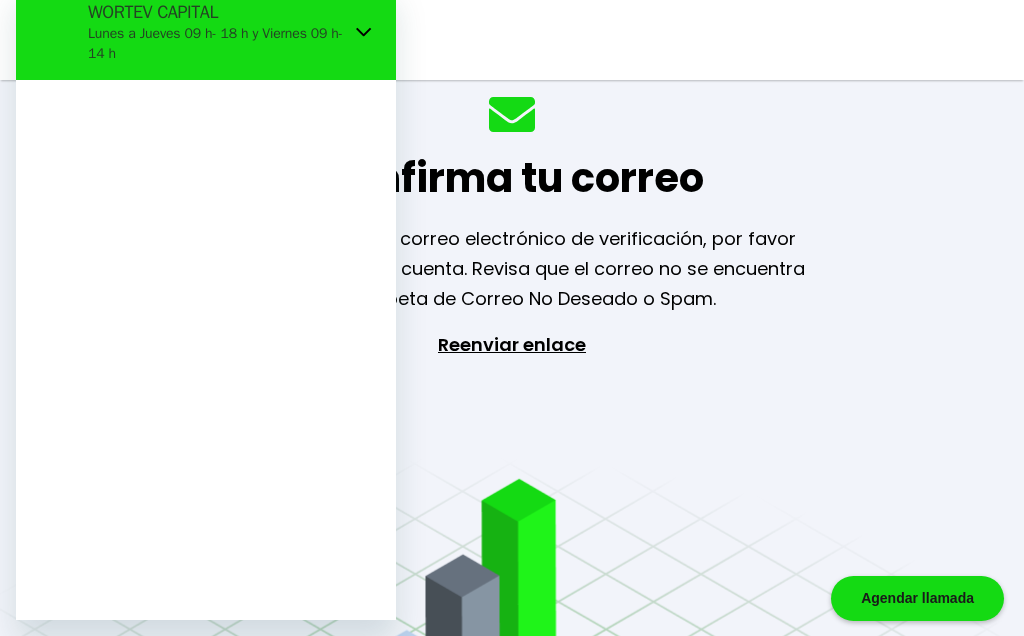 scroll, scrollTop: 0, scrollLeft: 0, axis: both 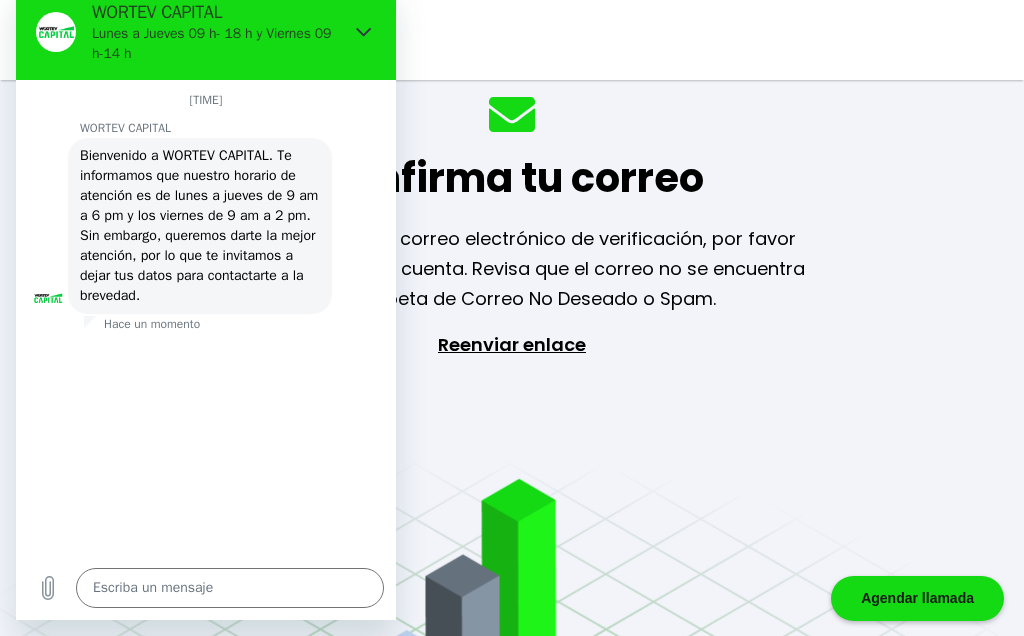 type on "x" 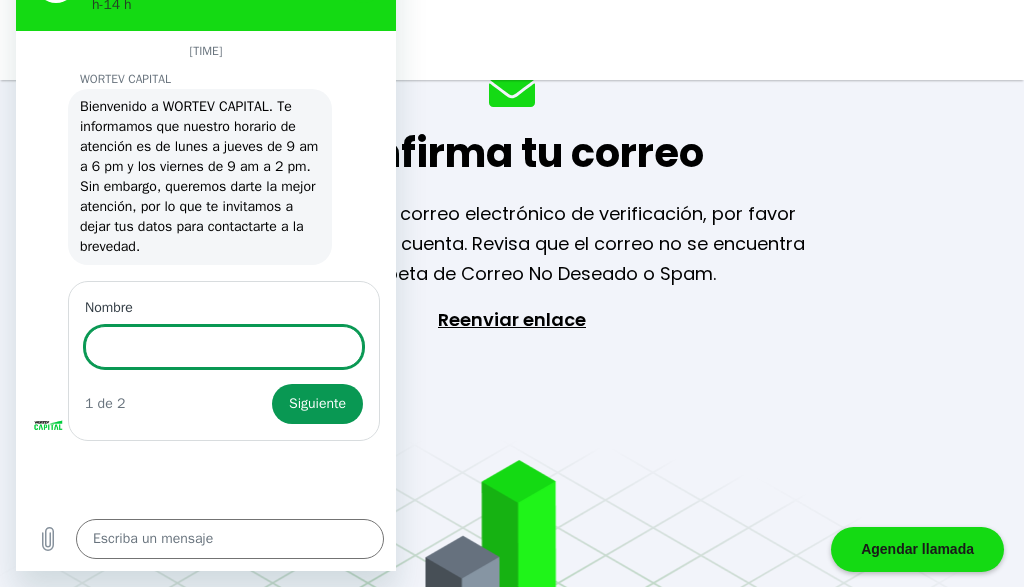 click on "[GREETING], inversionista! Ingresa tus credenciales para iniciar sesión Inicia sesión Correo electrónico * [EMAIL] Contraseña * Olvidé mi contraseña Recuérdame INGRESAR ¿No te has registrado? CREAR UNA CUENTA" at bounding box center (206, 269) 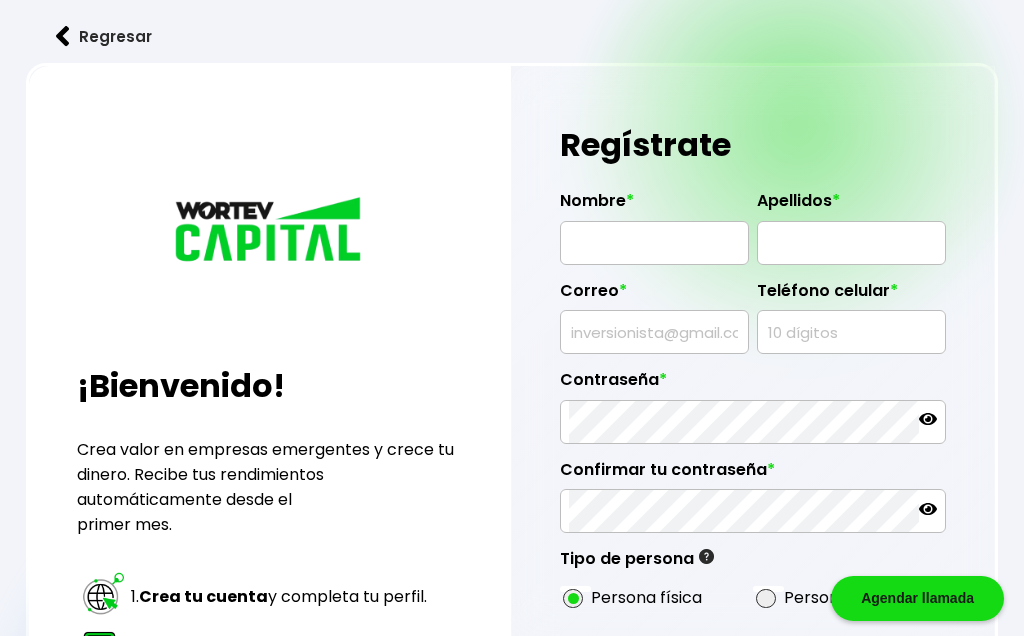 radio on "true" 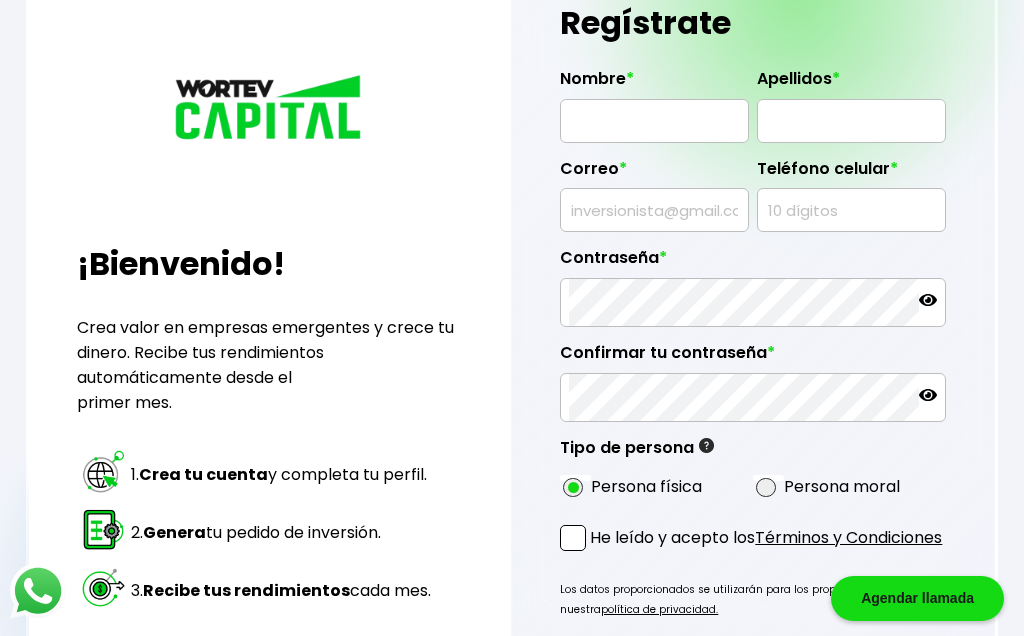 scroll, scrollTop: 0, scrollLeft: 0, axis: both 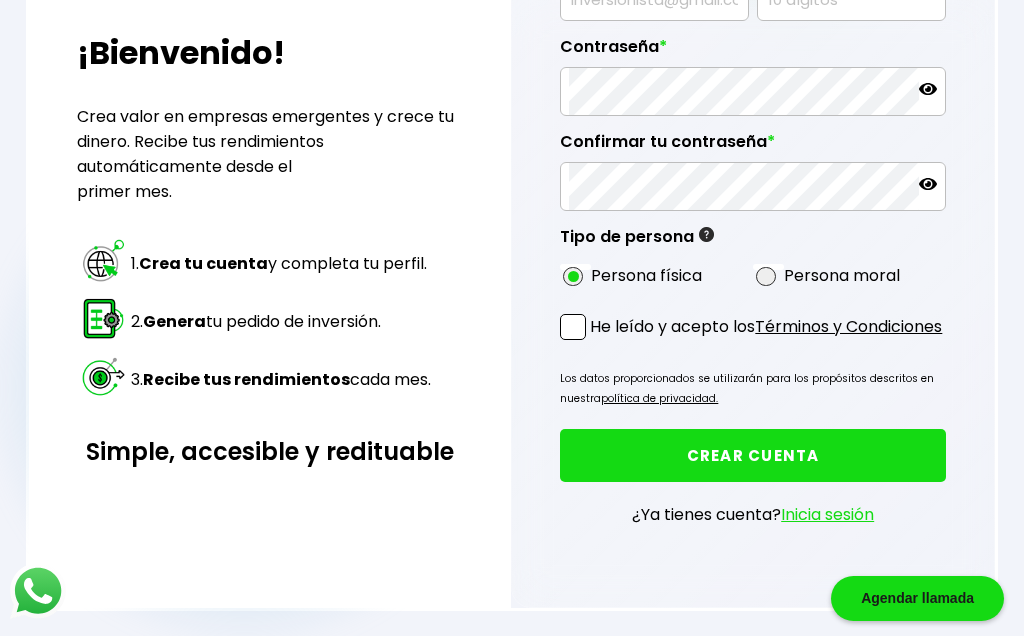 type on "x" 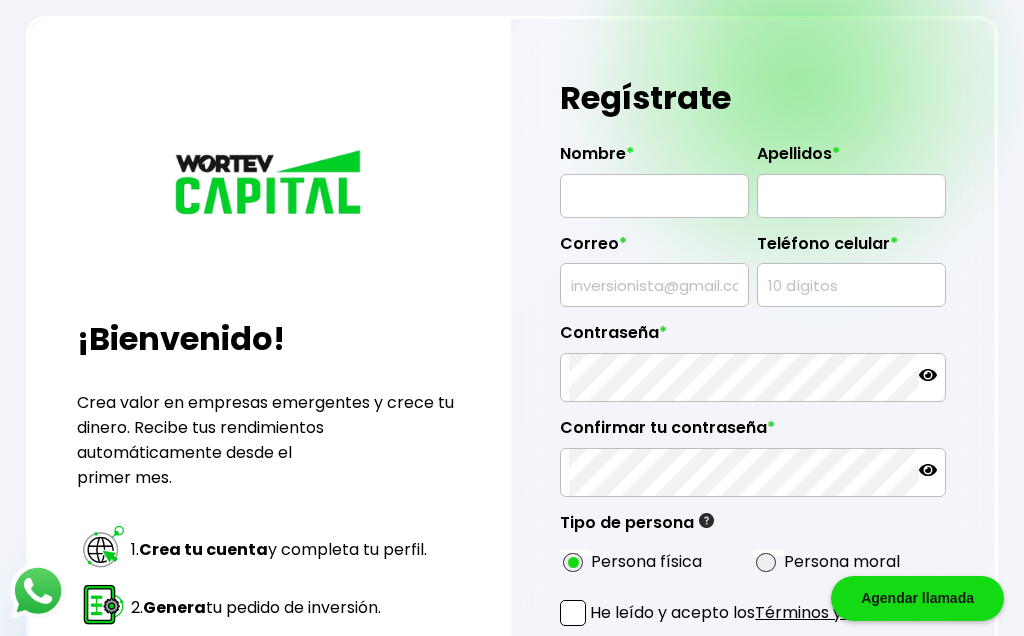 click at bounding box center [654, 196] 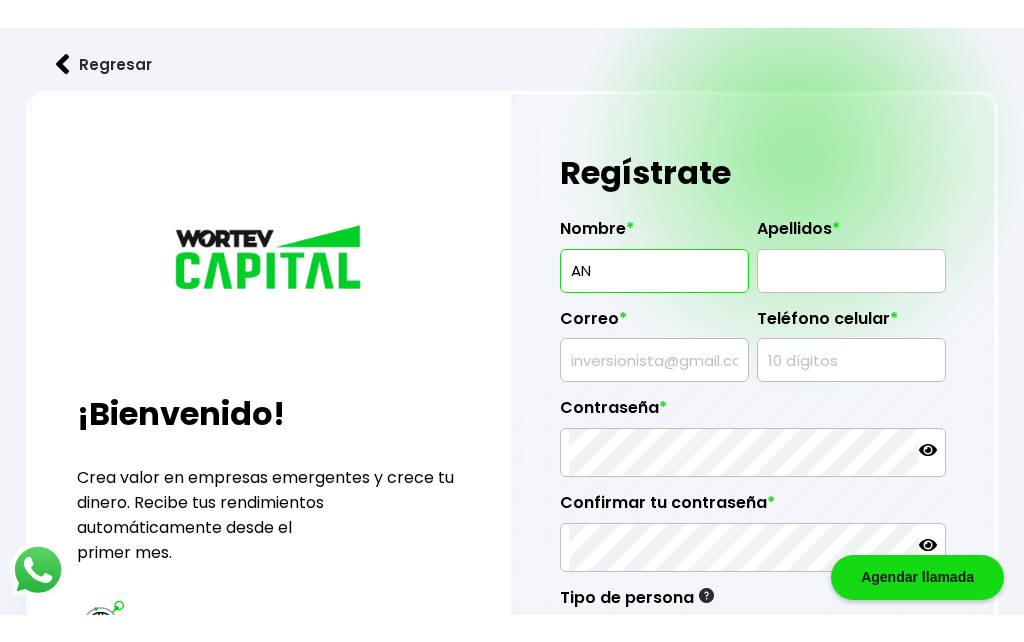 scroll, scrollTop: 110, scrollLeft: 0, axis: vertical 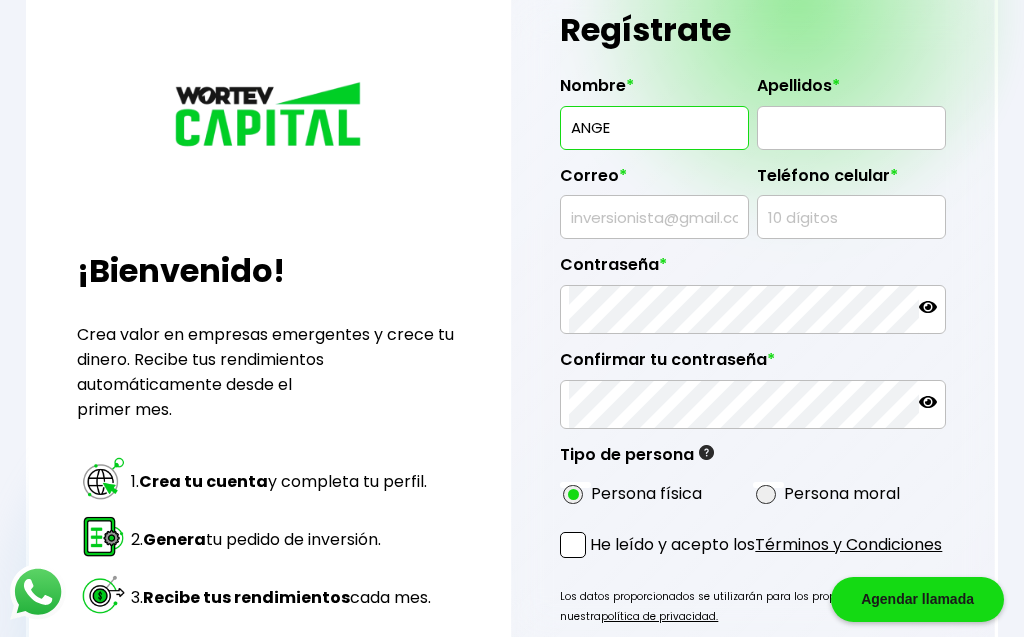 type on "ANGEL" 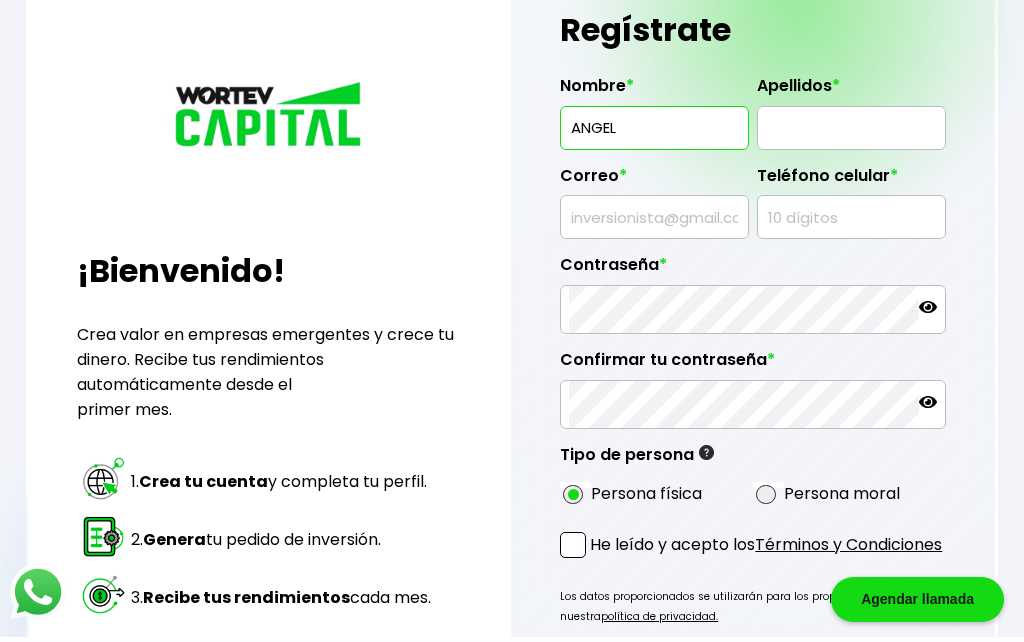 click at bounding box center (851, 133) 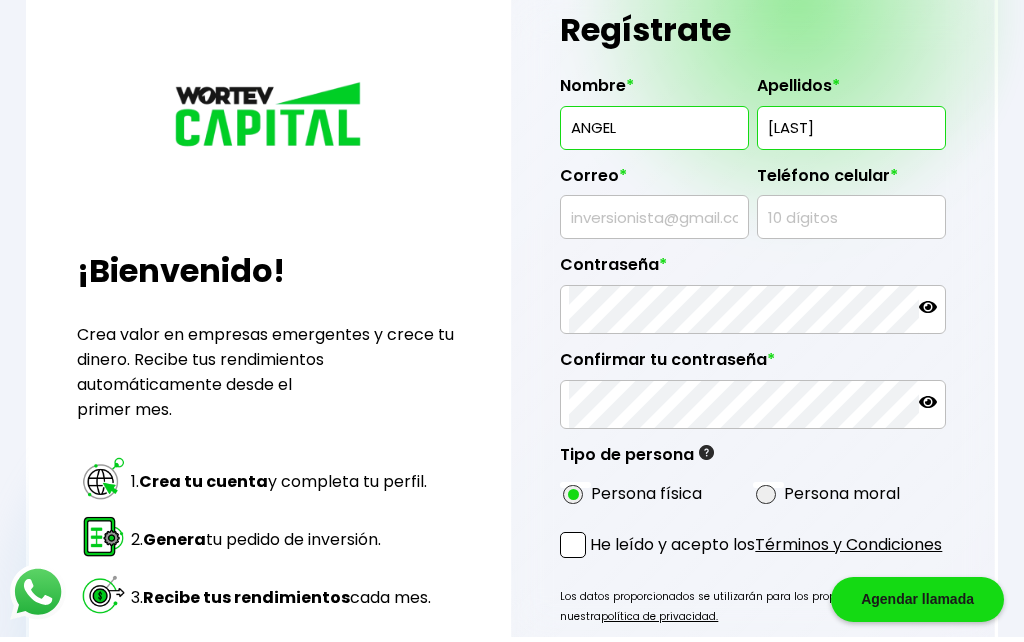 type on "[LAST]" 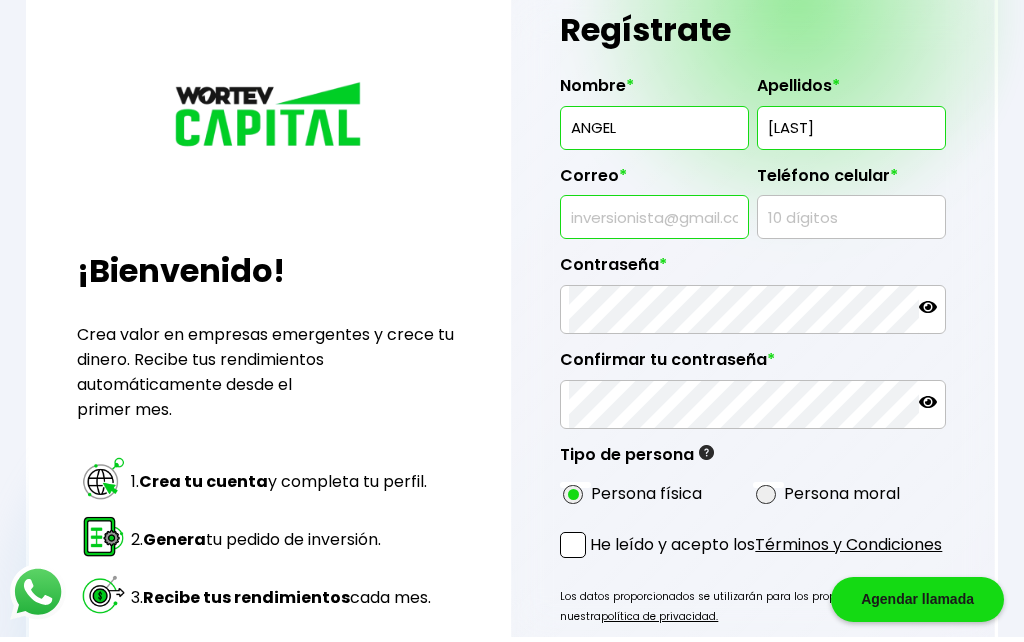 type on "A" 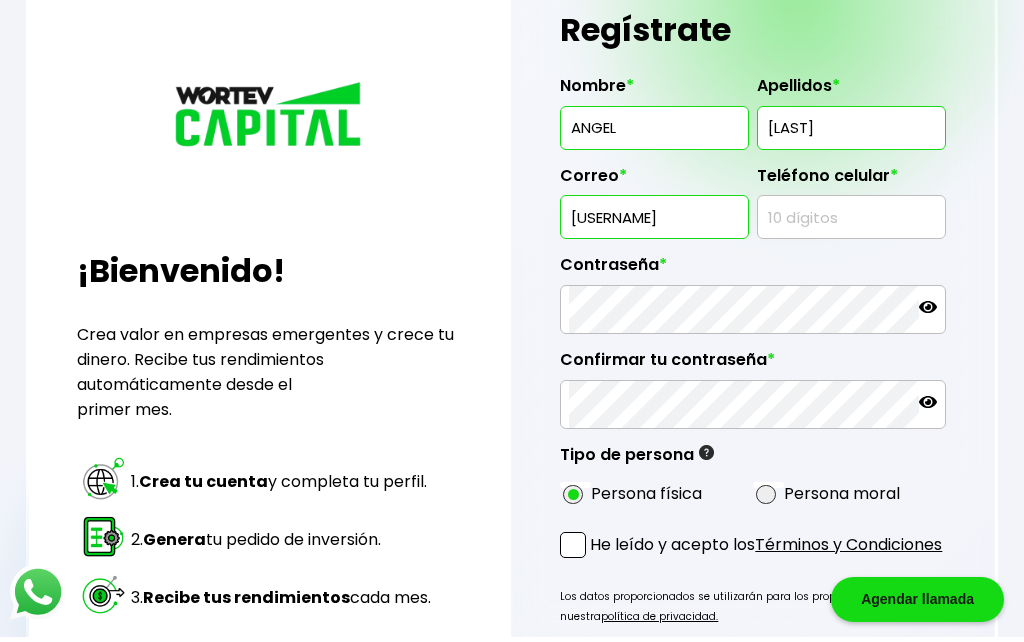 type on "A" 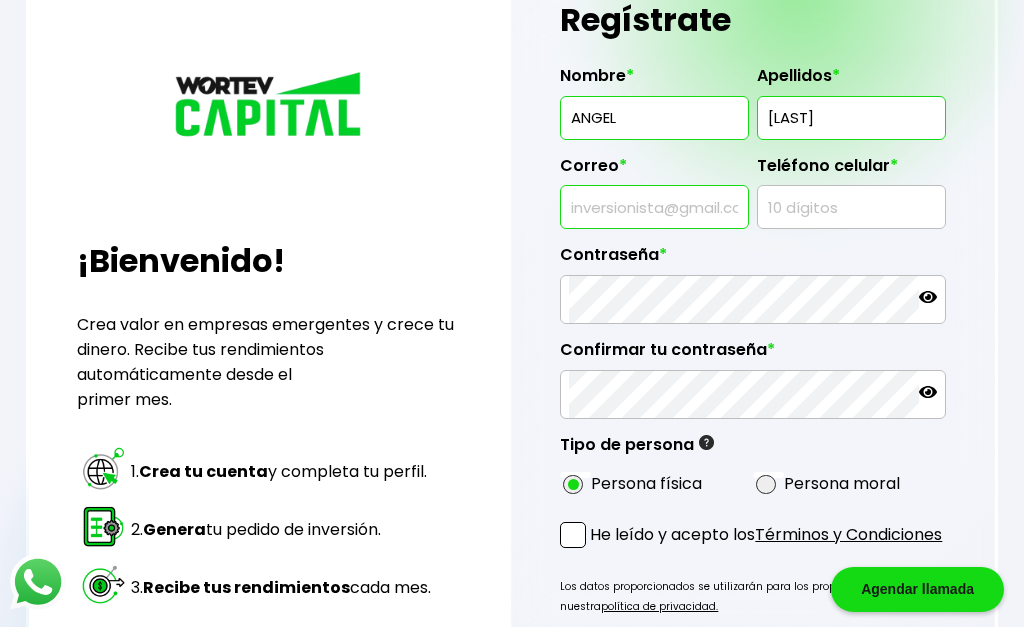 type on "A" 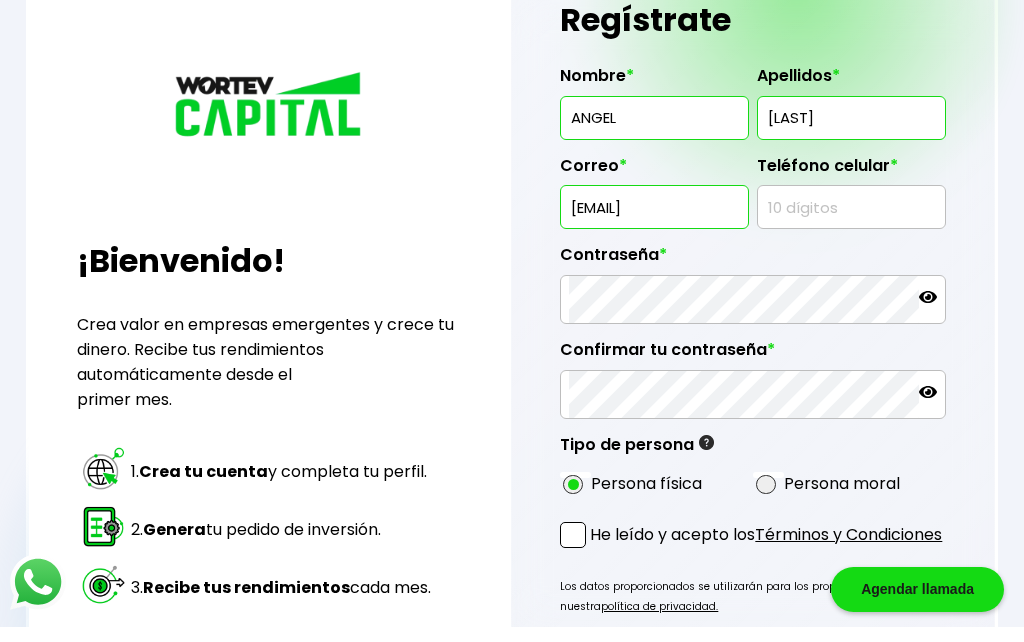 type on "[EMAIL]" 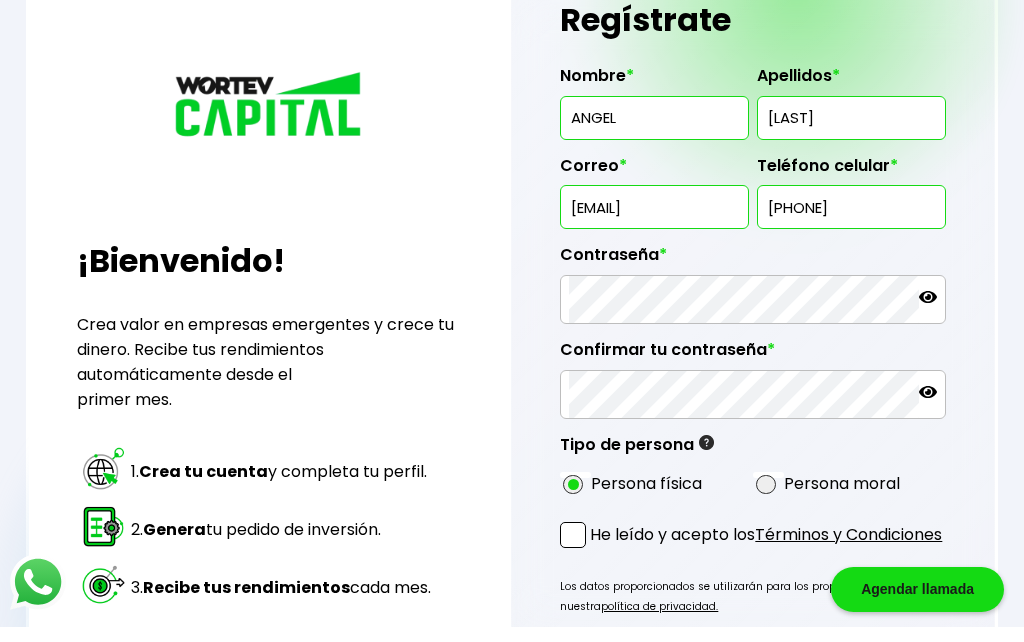 type on "[PHONE]" 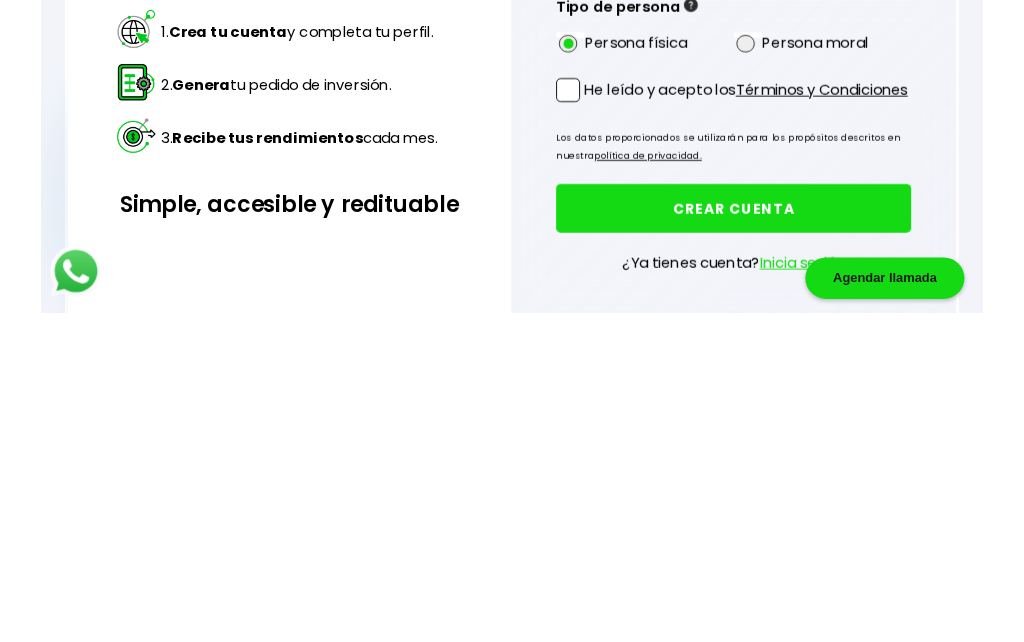 type on "x" 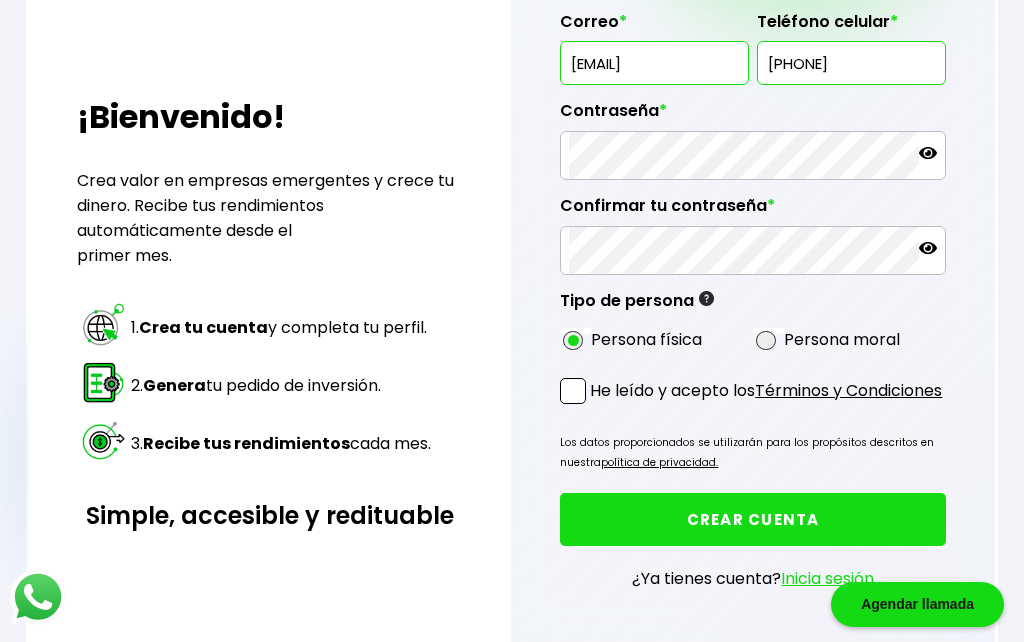 scroll, scrollTop: 263, scrollLeft: 0, axis: vertical 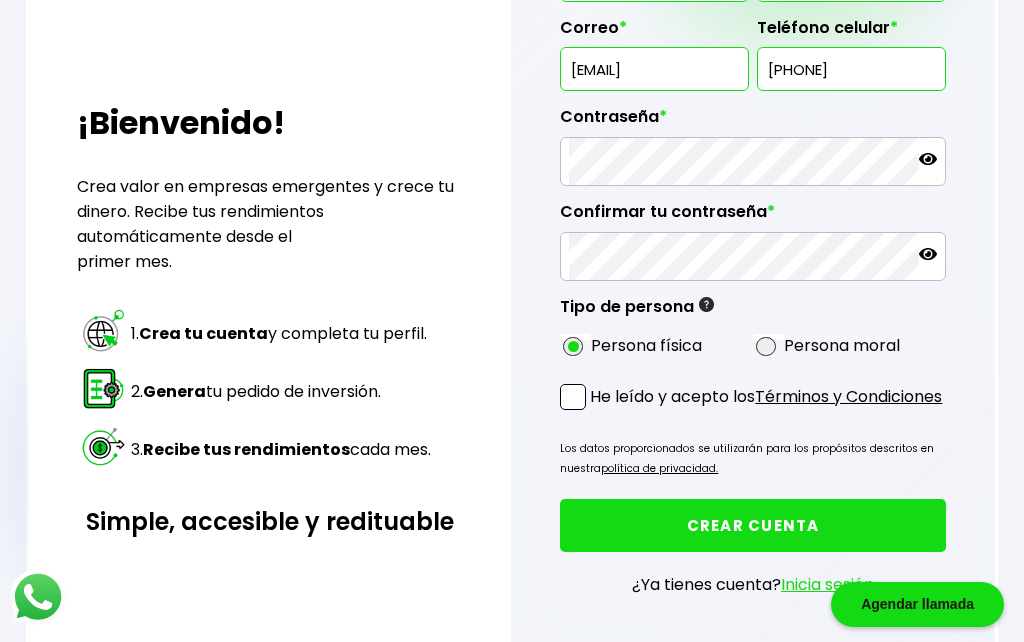 type on "[PHONE]" 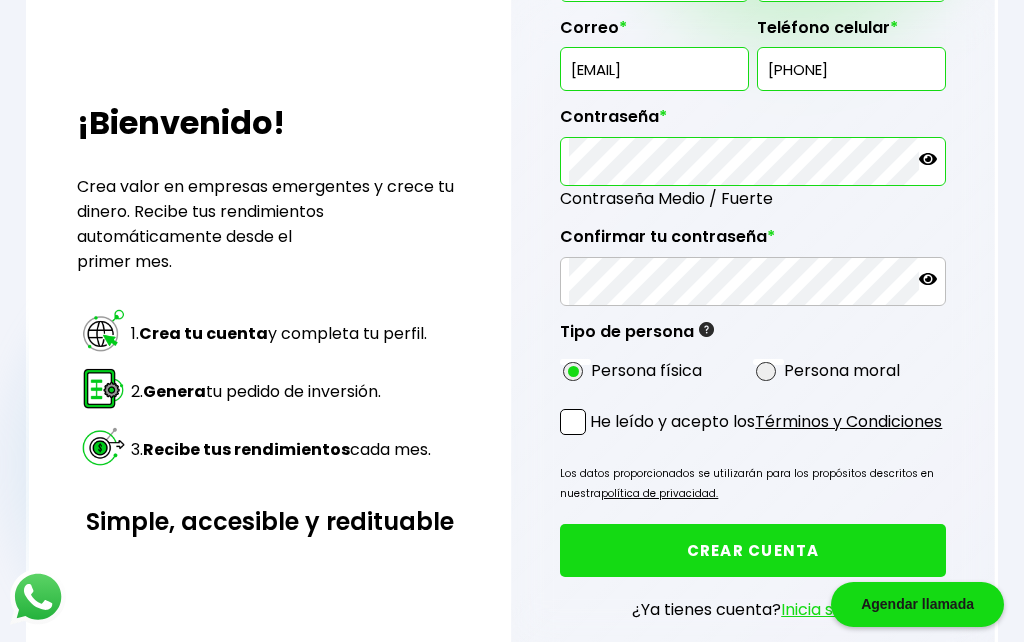 click at bounding box center (928, 161) 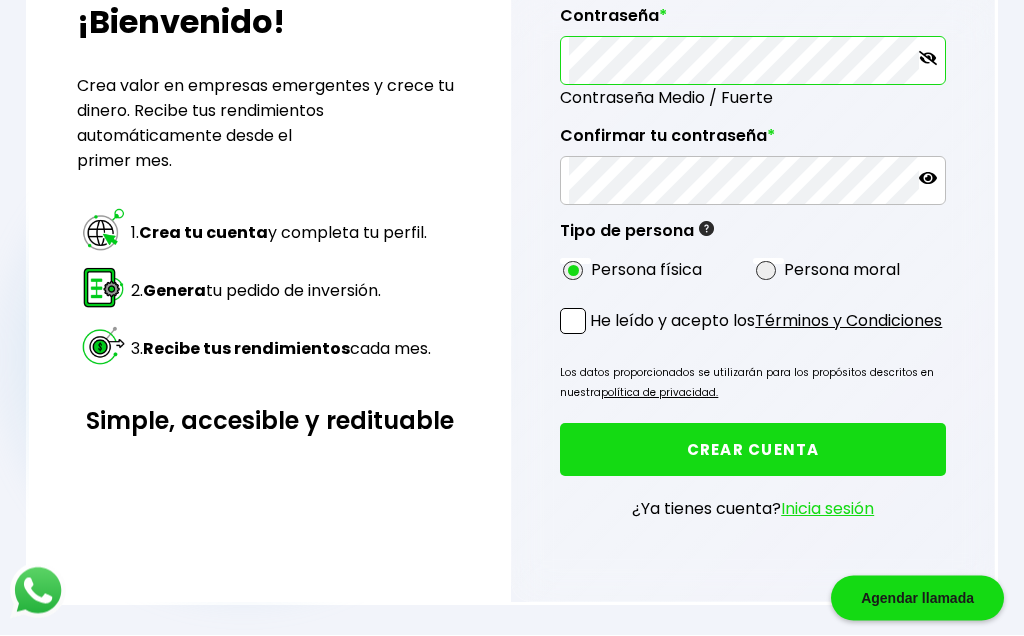 scroll, scrollTop: 363, scrollLeft: 0, axis: vertical 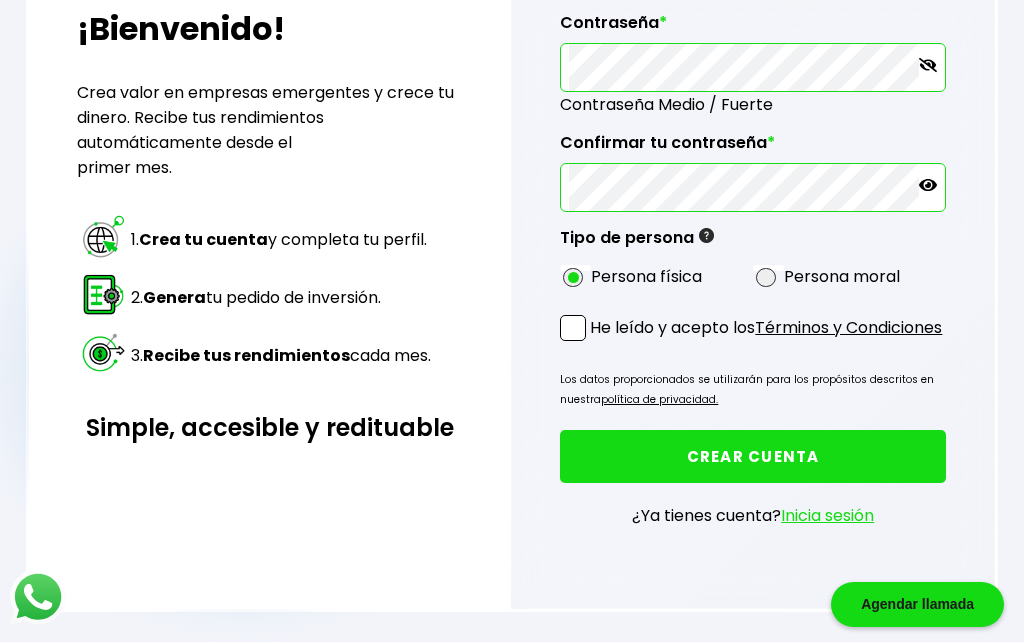 click at bounding box center [928, 187] 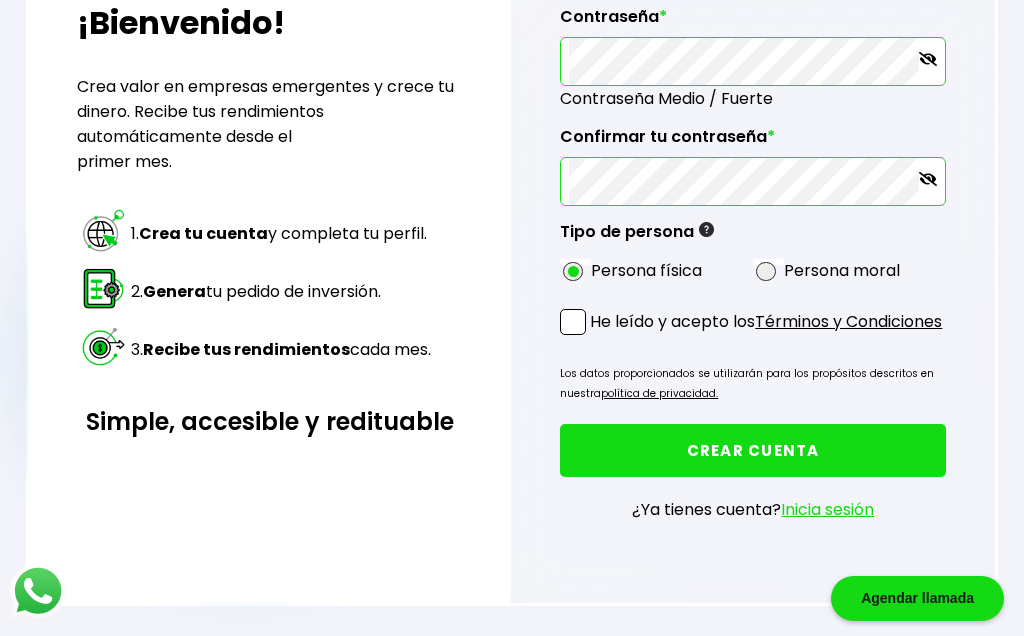 scroll, scrollTop: 407, scrollLeft: 0, axis: vertical 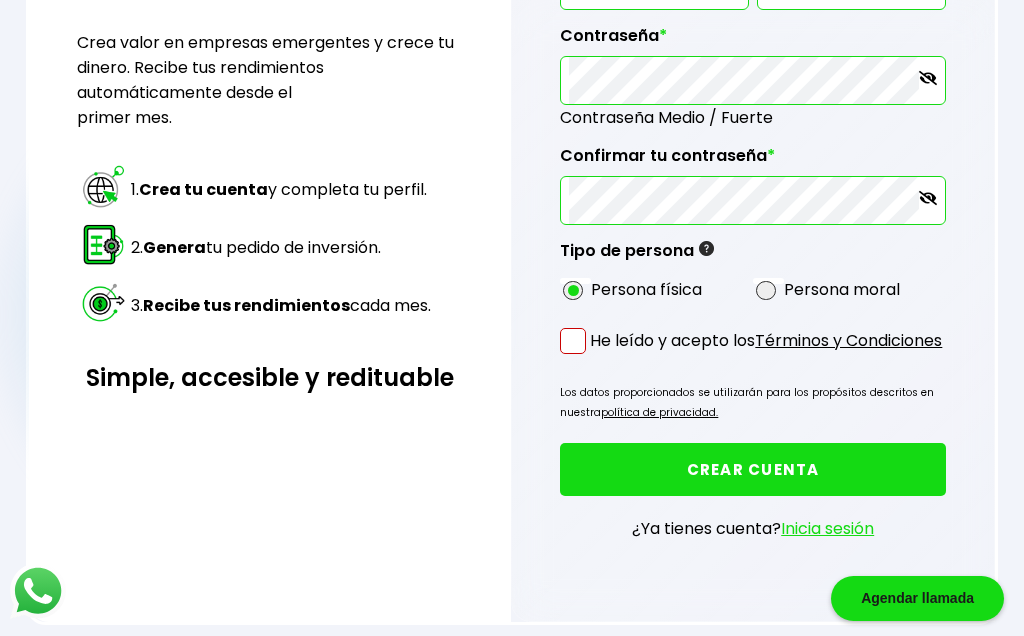 click at bounding box center [573, 341] 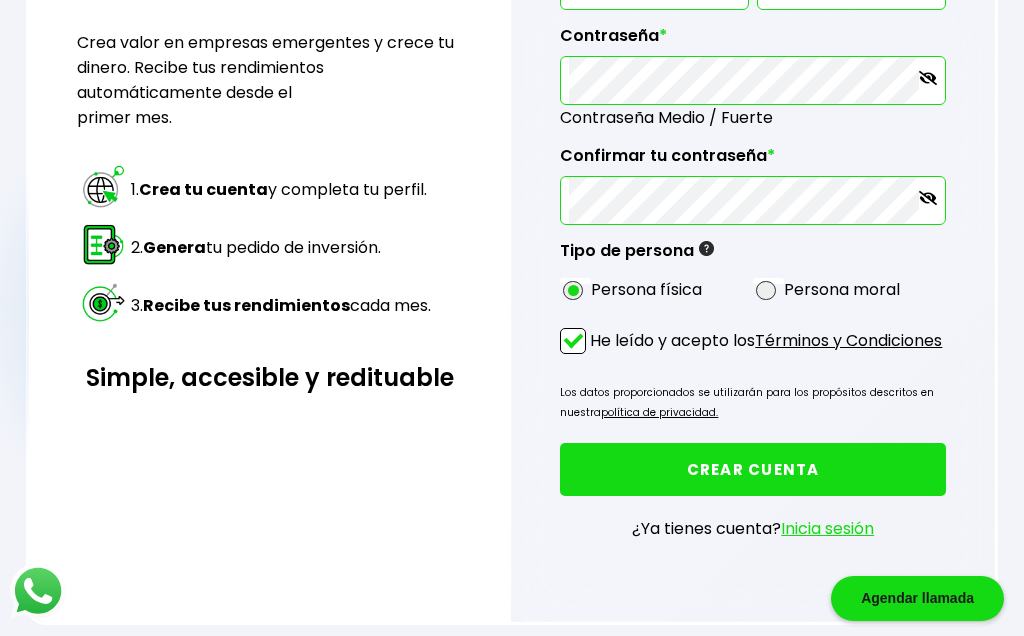 click on "CREAR CUENTA" at bounding box center [753, 469] 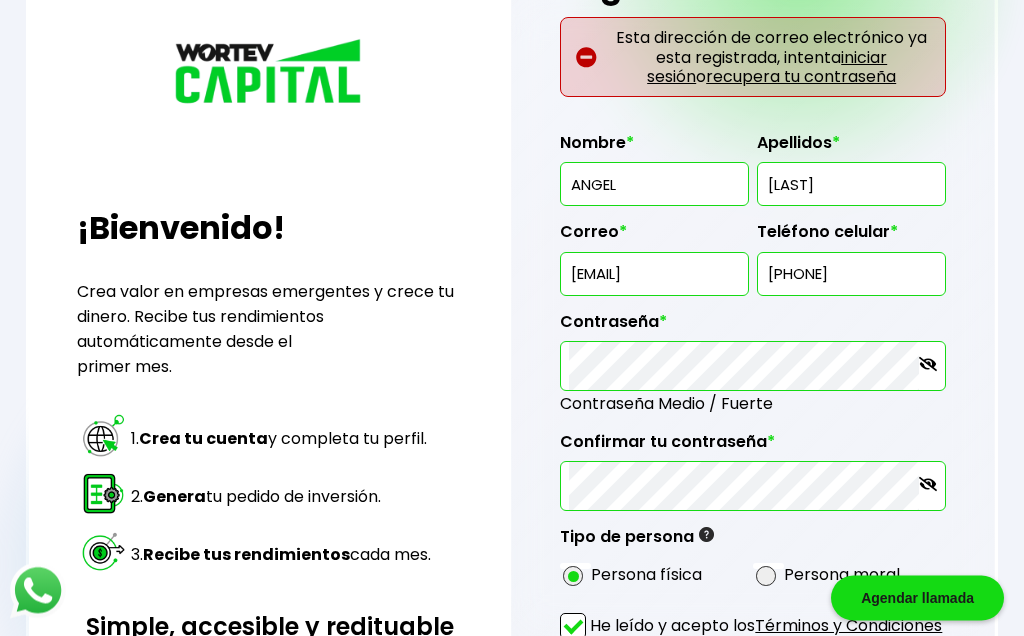 scroll, scrollTop: 0, scrollLeft: 0, axis: both 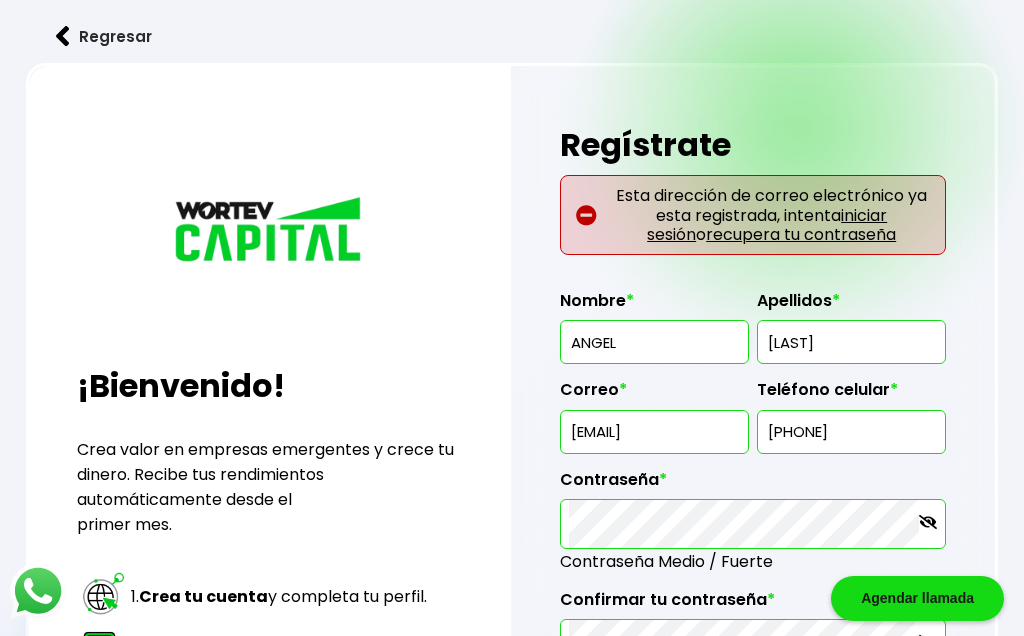 type on "x" 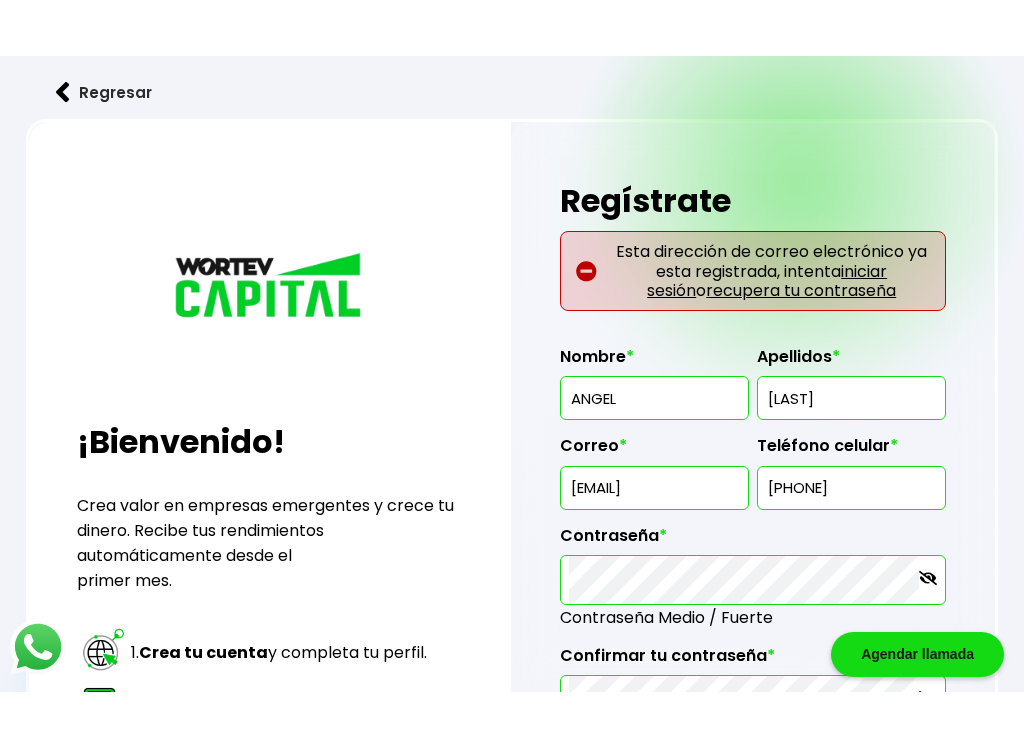 scroll, scrollTop: 339, scrollLeft: 0, axis: vertical 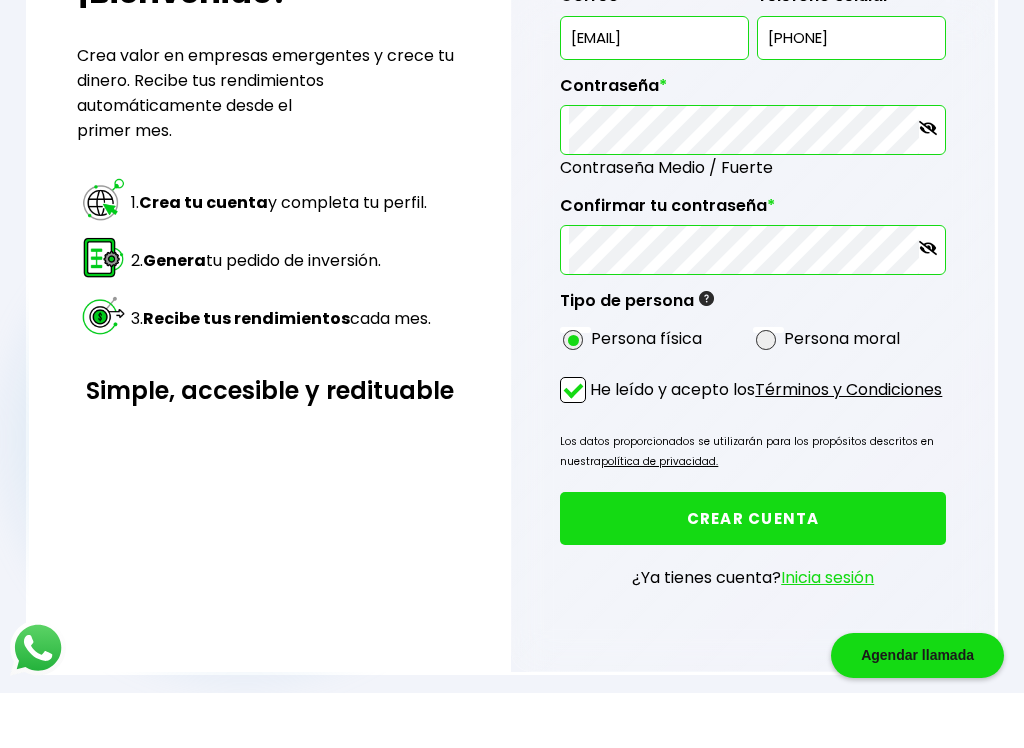 click on "Inicia sesión" at bounding box center [827, 632] 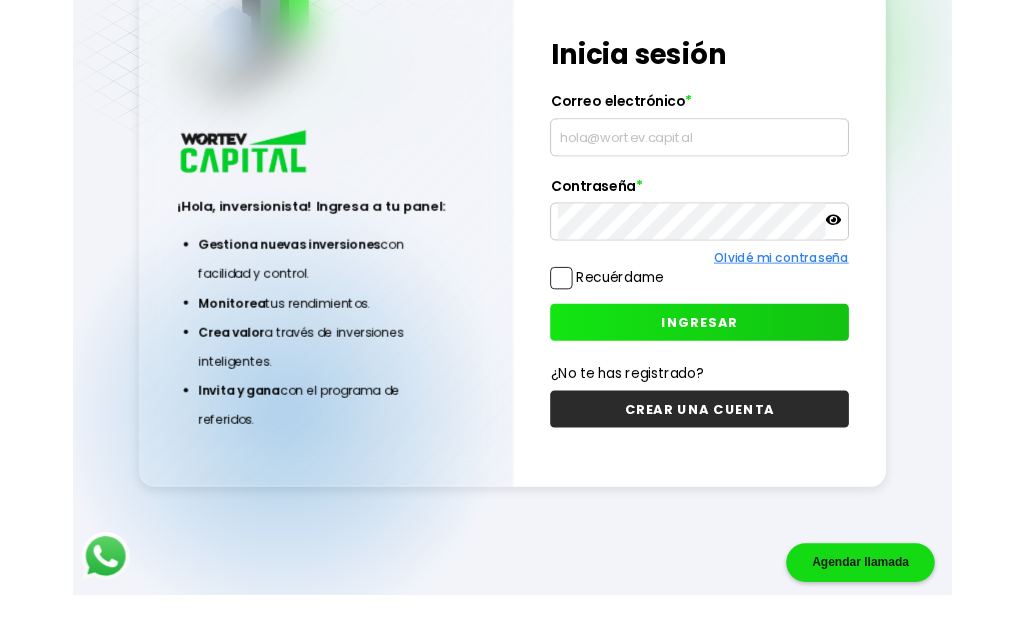 scroll, scrollTop: 100, scrollLeft: 0, axis: vertical 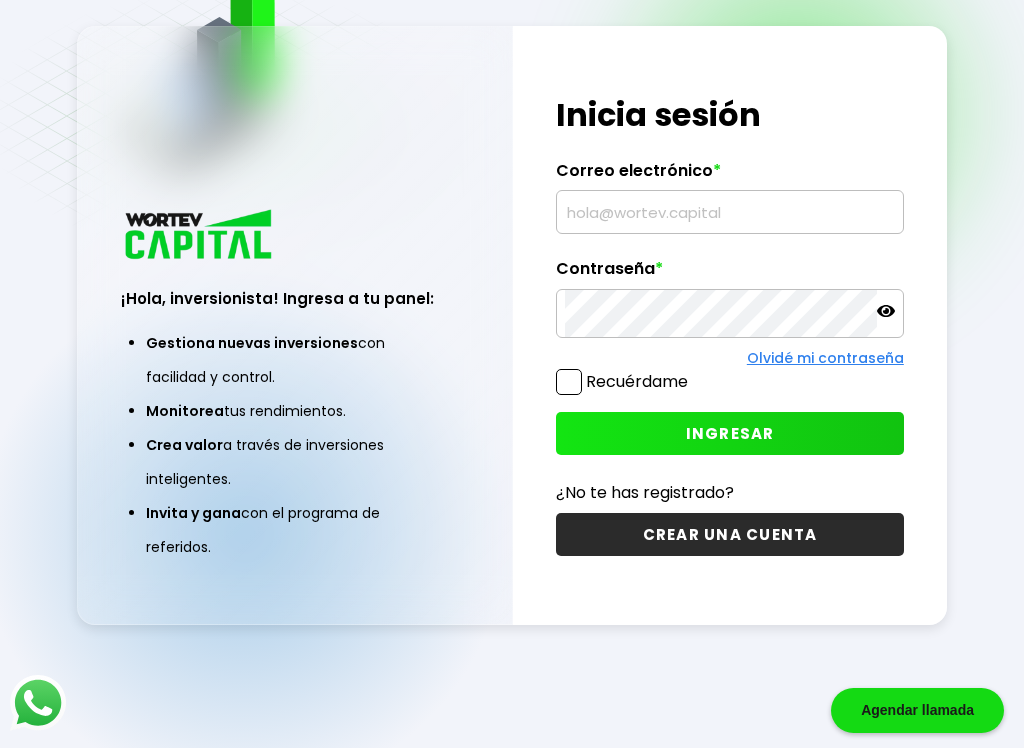 click at bounding box center (729, 212) 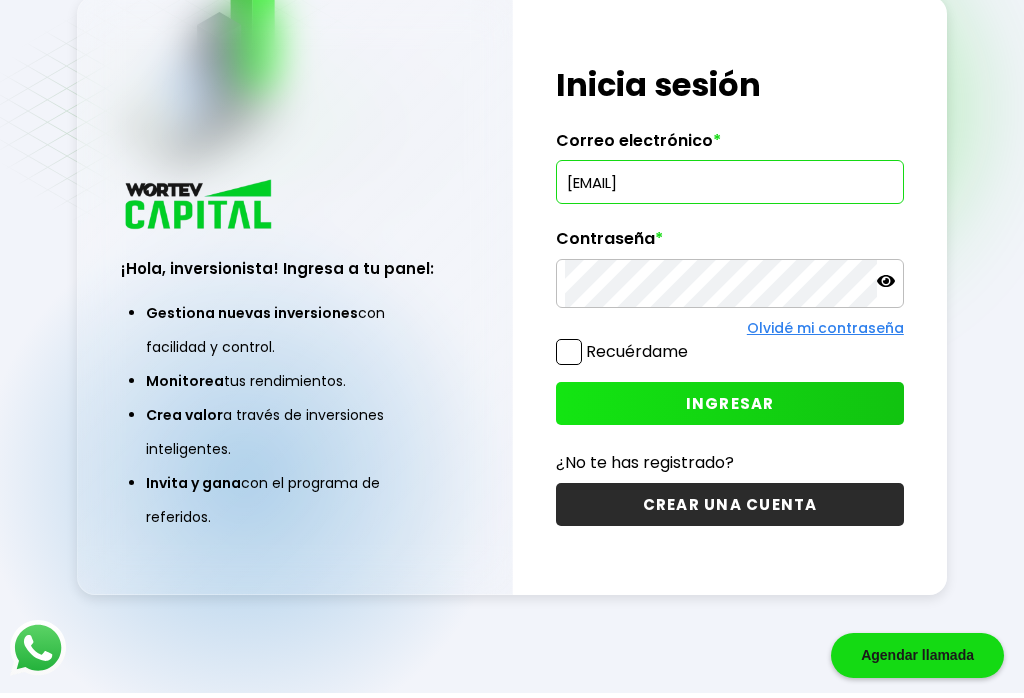 type on "[EMAIL]" 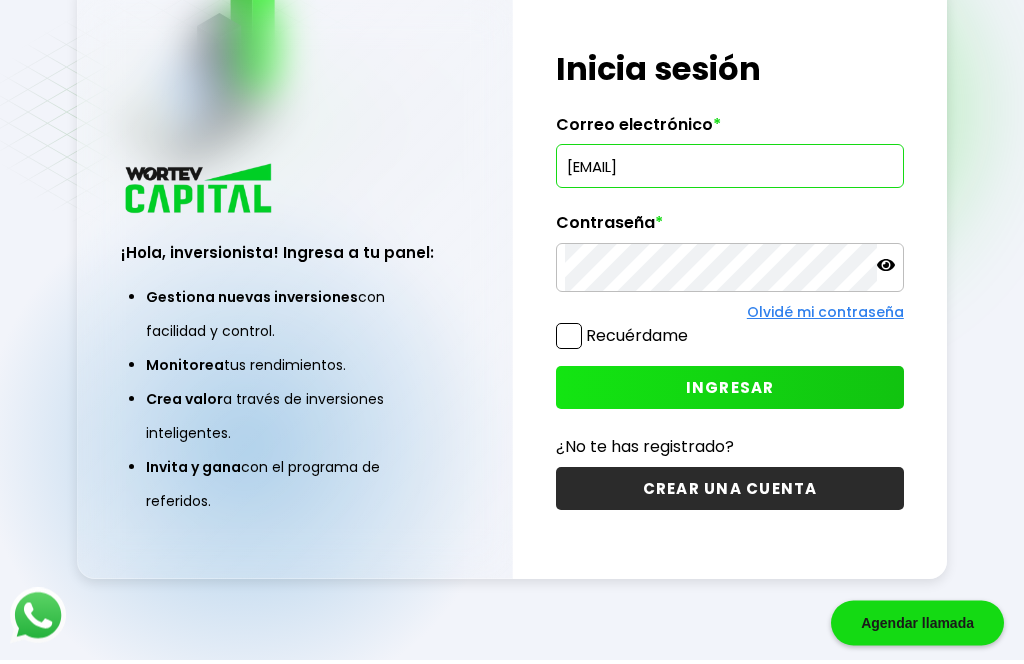 type on "x" 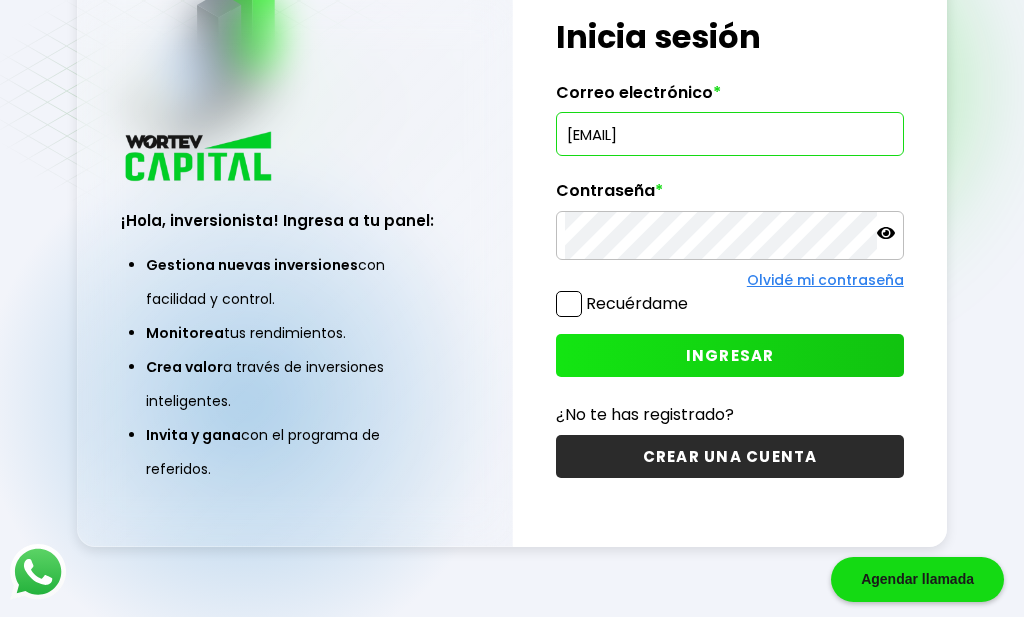 scroll, scrollTop: 0, scrollLeft: 0, axis: both 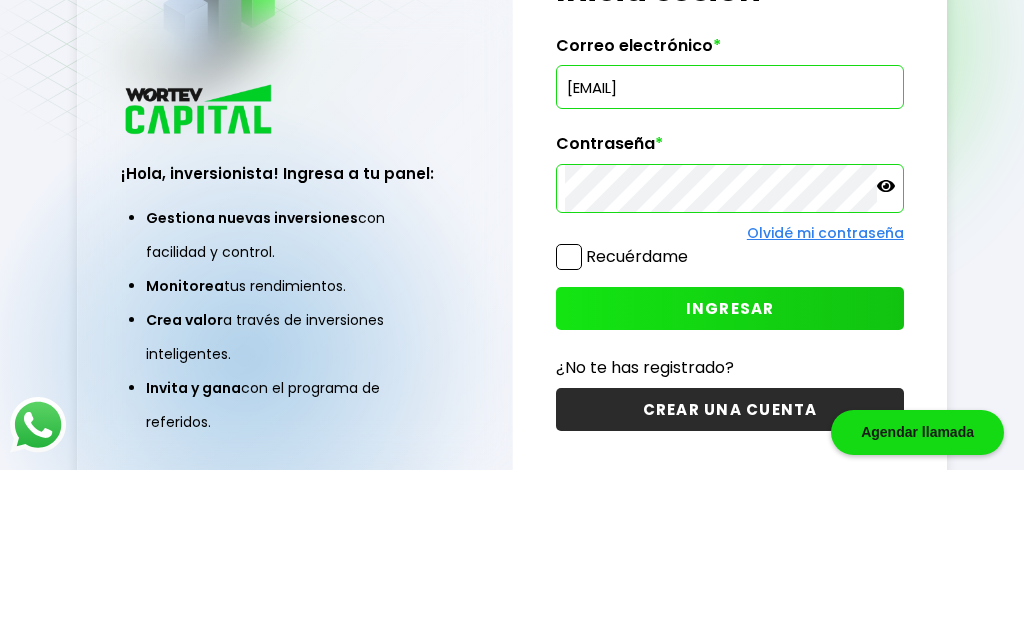 click 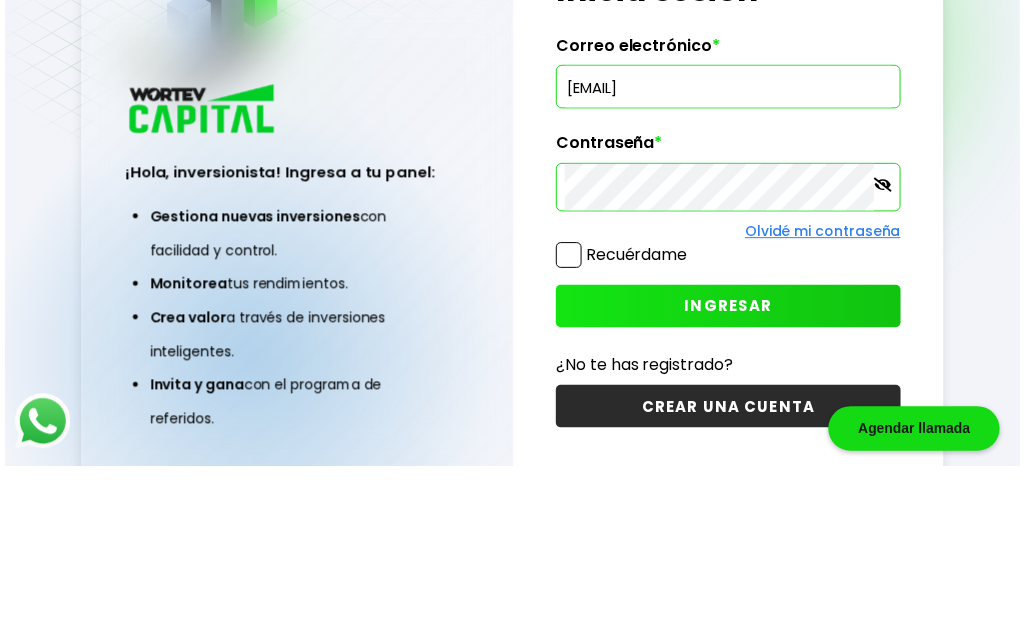 scroll, scrollTop: 100, scrollLeft: 0, axis: vertical 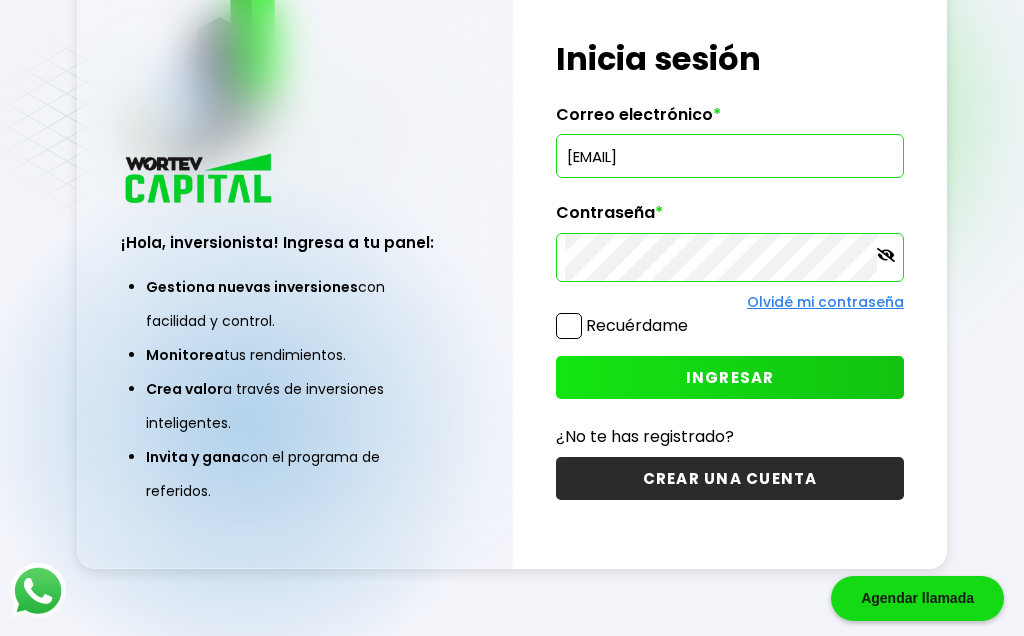 click on "INGRESAR" at bounding box center [729, 377] 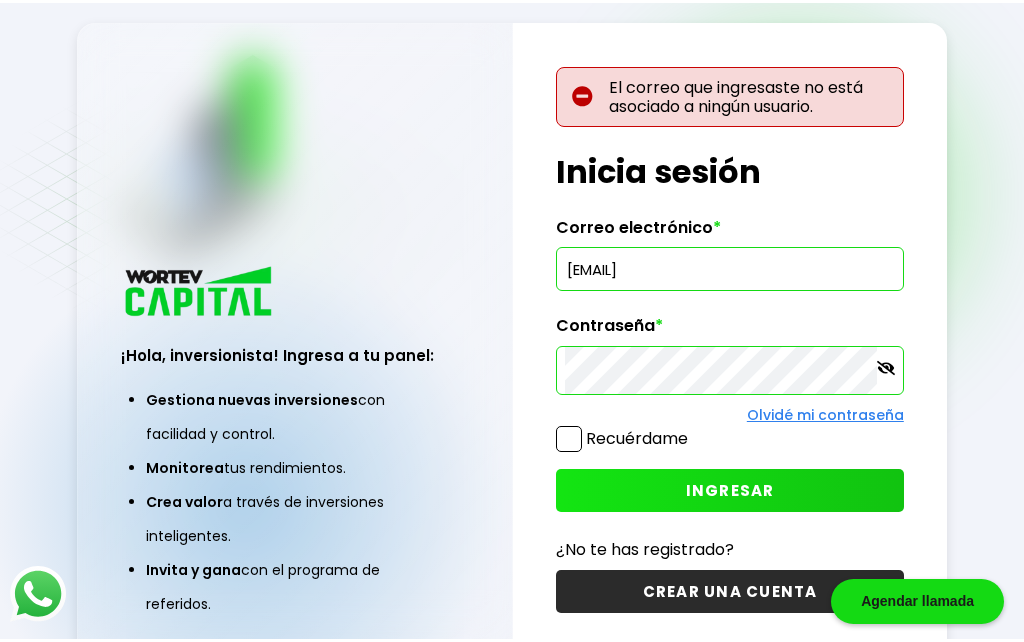 scroll, scrollTop: 100, scrollLeft: 0, axis: vertical 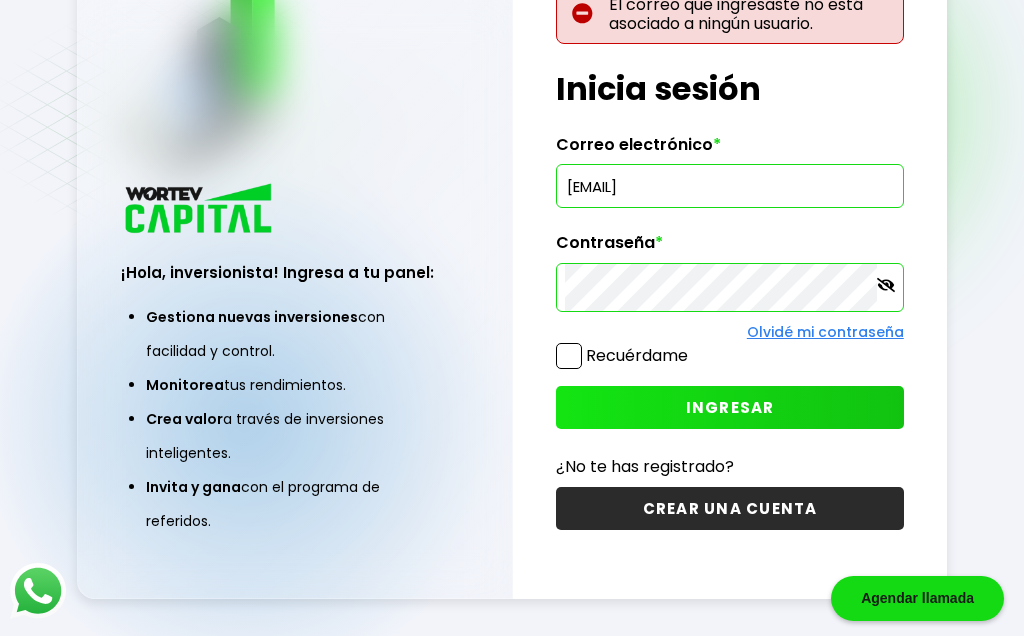 click on "[EMAIL]" at bounding box center [729, 186] 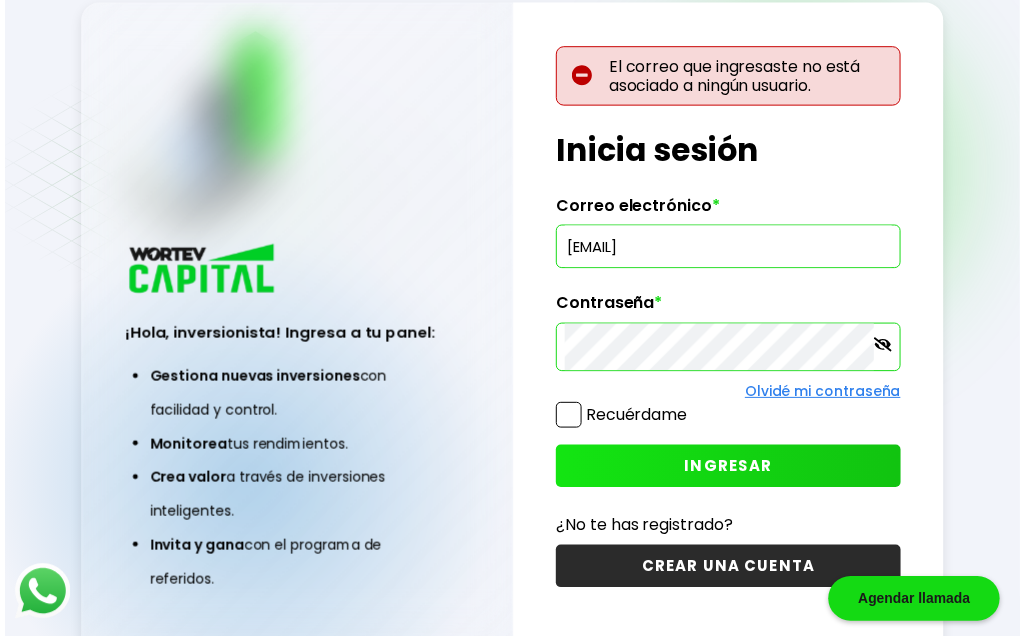 scroll, scrollTop: 31, scrollLeft: 0, axis: vertical 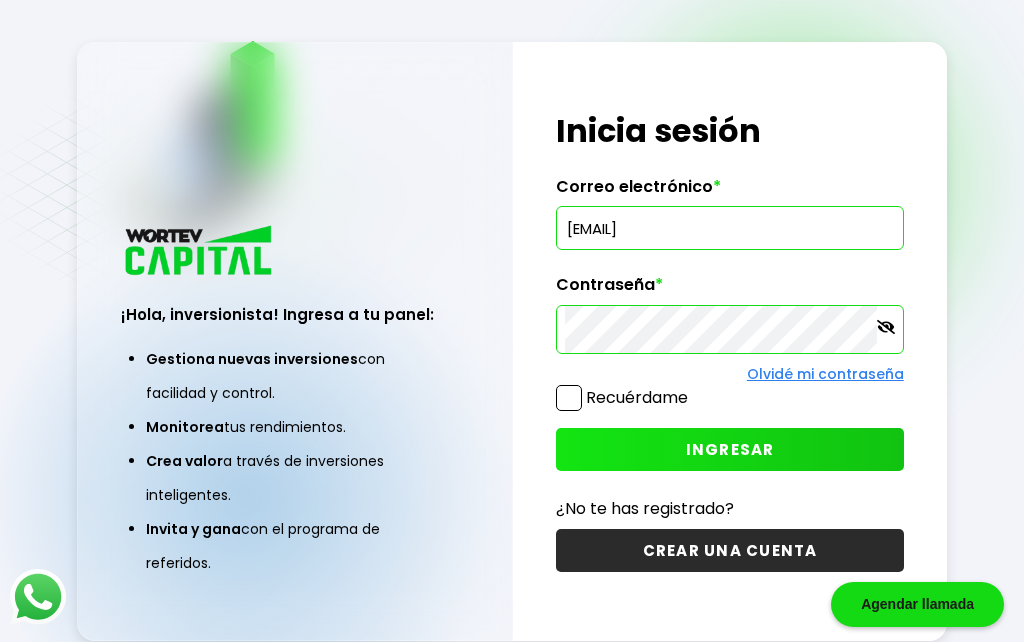 click on "[GREETING], inversionista! Ingresa tus credenciales para iniciar sesión Inicia sesión Correo electrónico * [EMAIL] Contraseña * Olvidé mi contraseña Recuérdame INGRESAR ¿No te has registrado? CREAR UNA CUENTA" at bounding box center (730, 341) 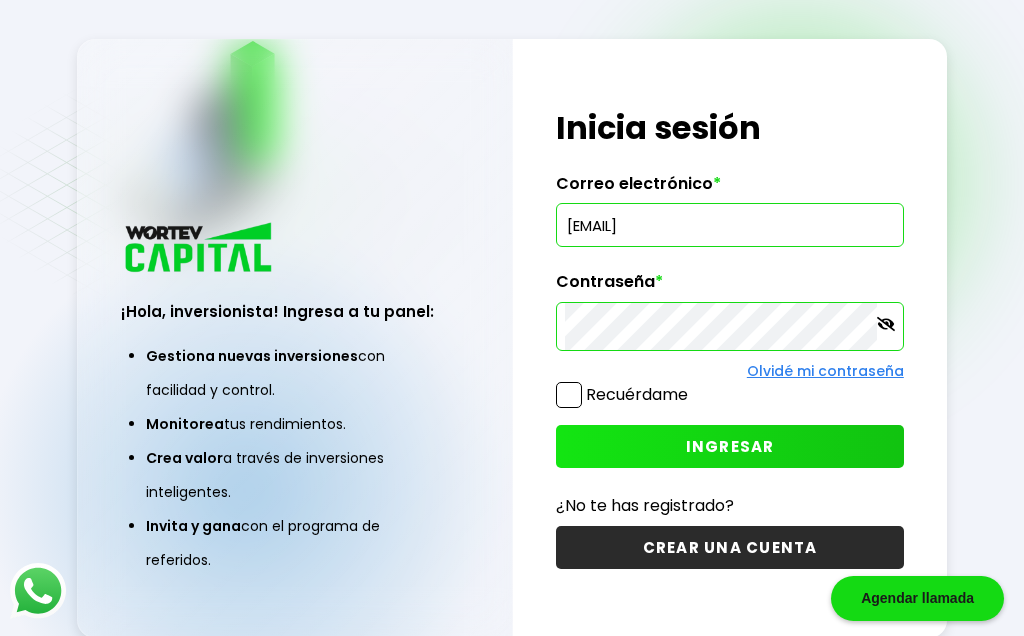scroll, scrollTop: 100, scrollLeft: 0, axis: vertical 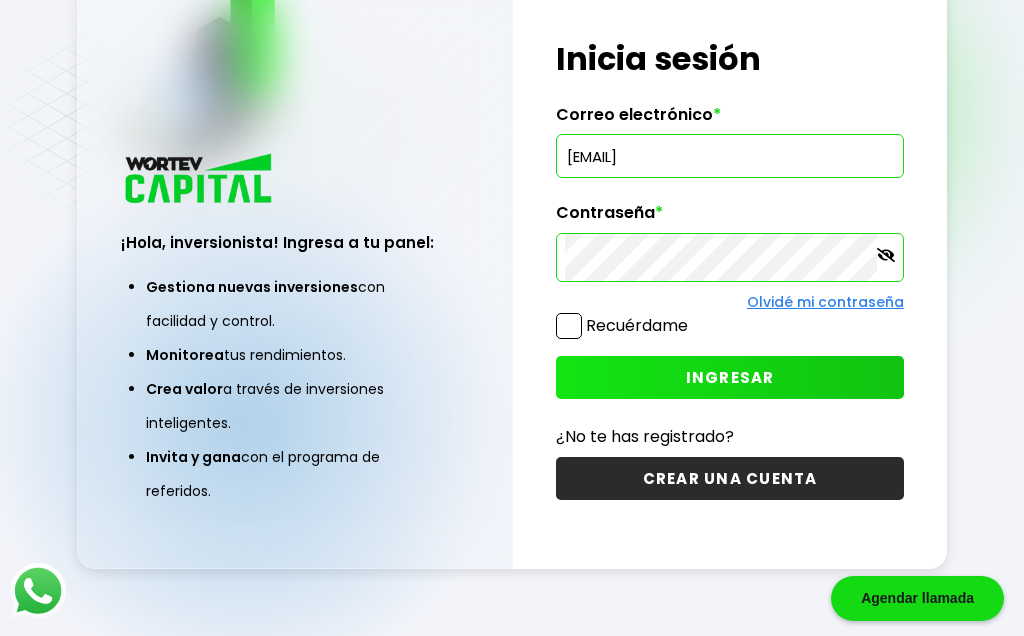click on "[EMAIL]" at bounding box center (729, 156) 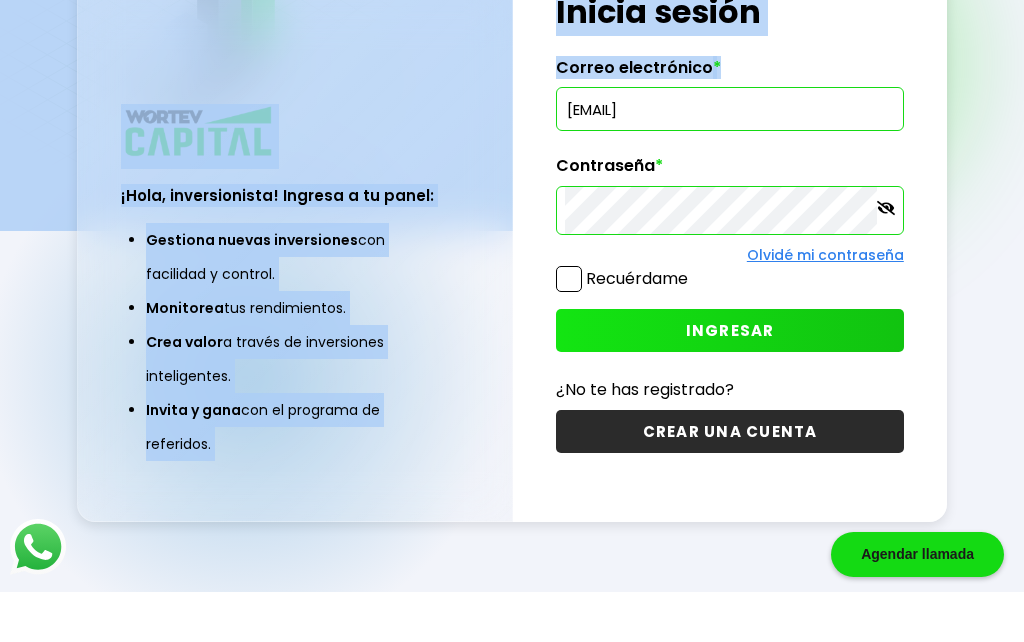 click on "[EMAIL]" at bounding box center [729, 159] 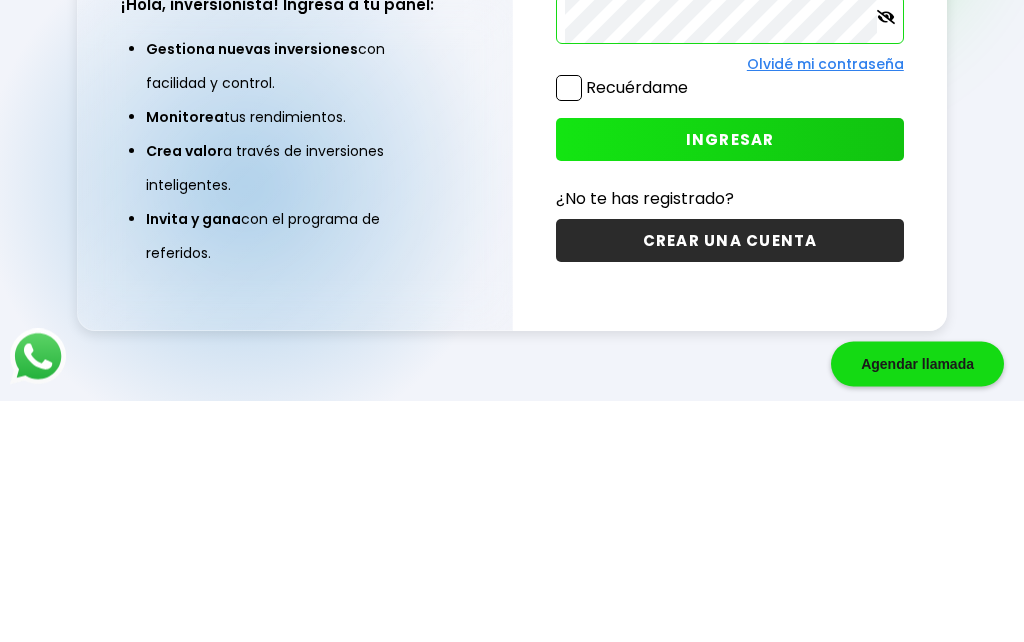 type on "[EMAIL]" 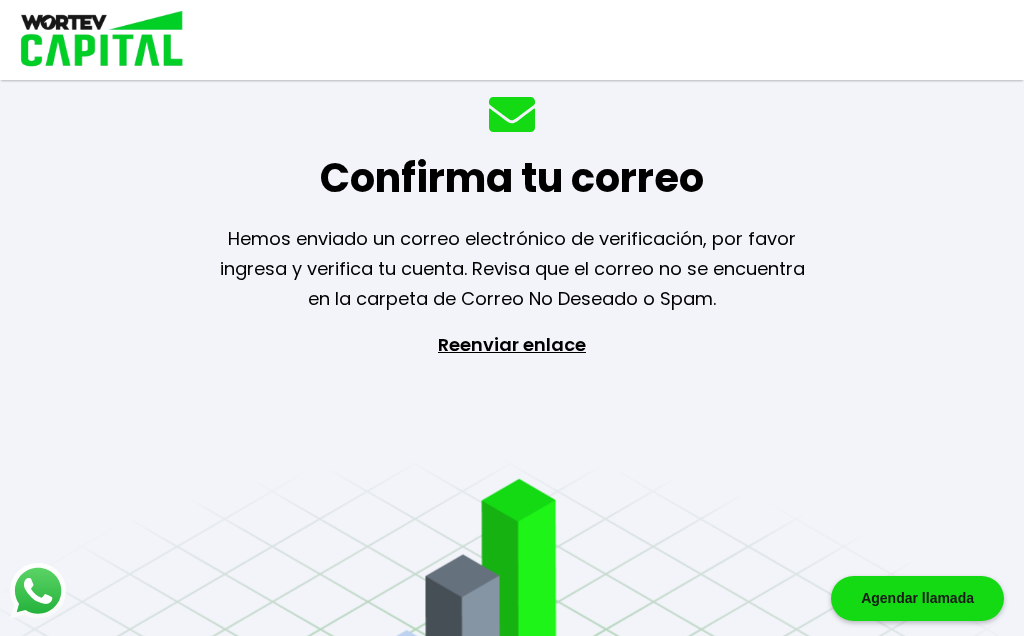 scroll, scrollTop: 0, scrollLeft: 0, axis: both 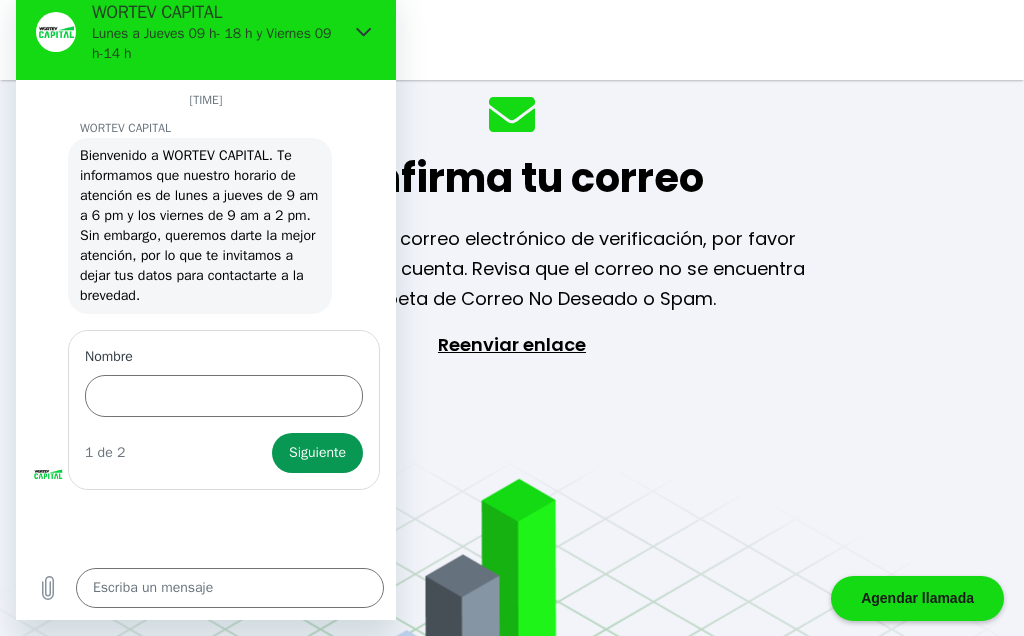 click on "Confirma tu correo Hemos enviado un correo electrónico de verificación, por favor ingresa y verifica tu cuenta. Revisa que el correo no se encuentra en la carpeta de Correo No Deseado o Spam. Reenviar enlace" at bounding box center (512, 318) 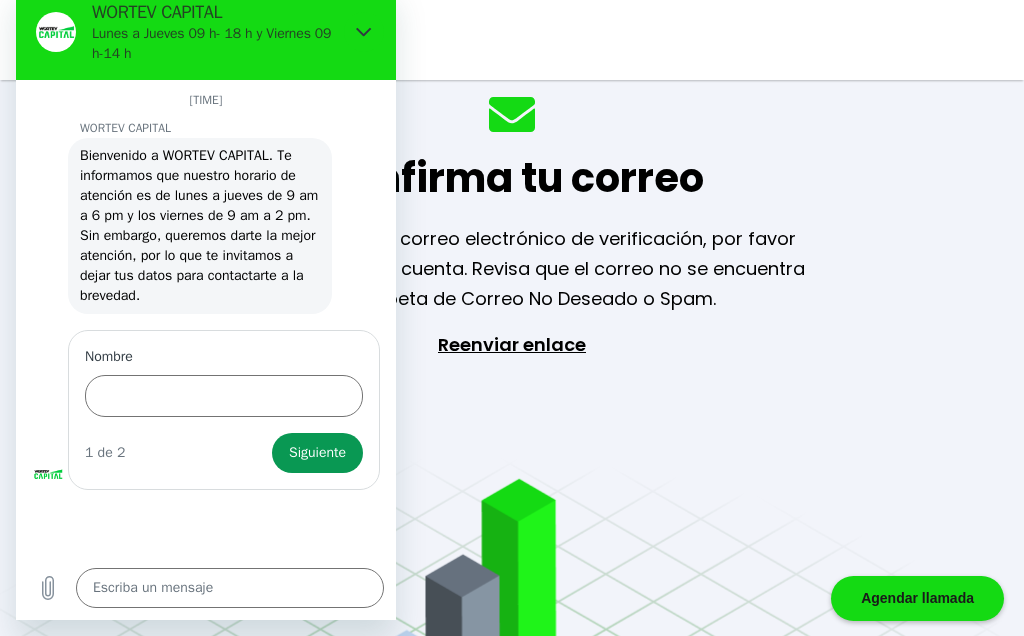 click at bounding box center (364, 32) 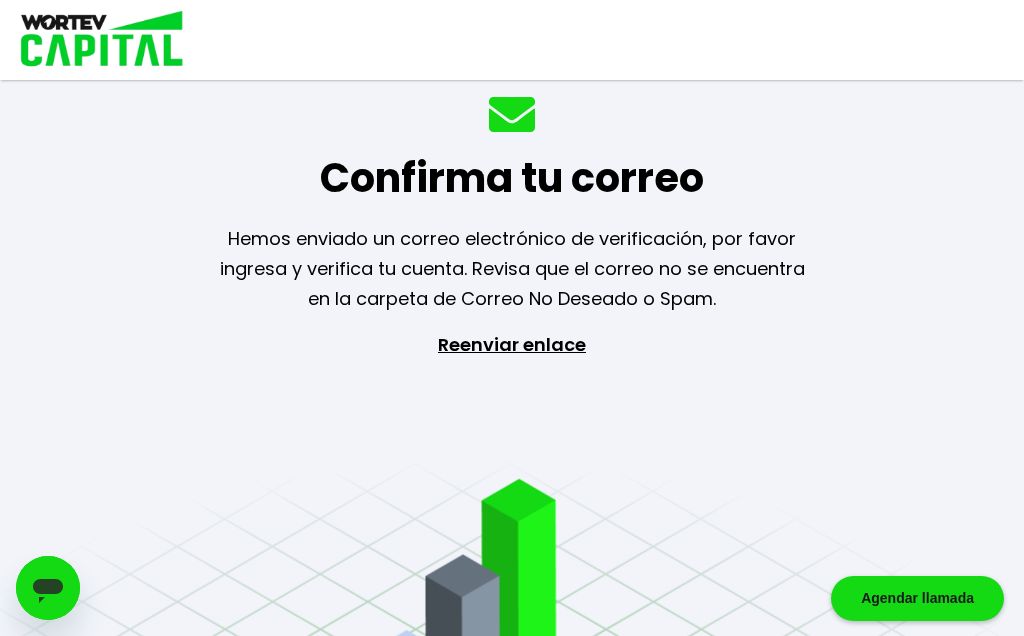 click on "Reenviar enlace" at bounding box center [512, 435] 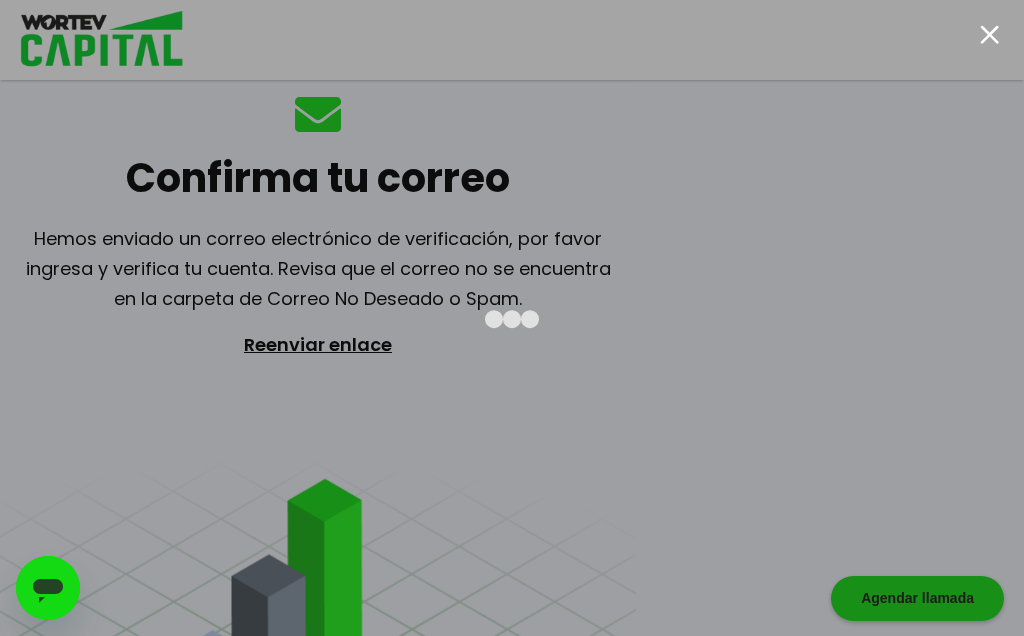 click at bounding box center [989, 34] 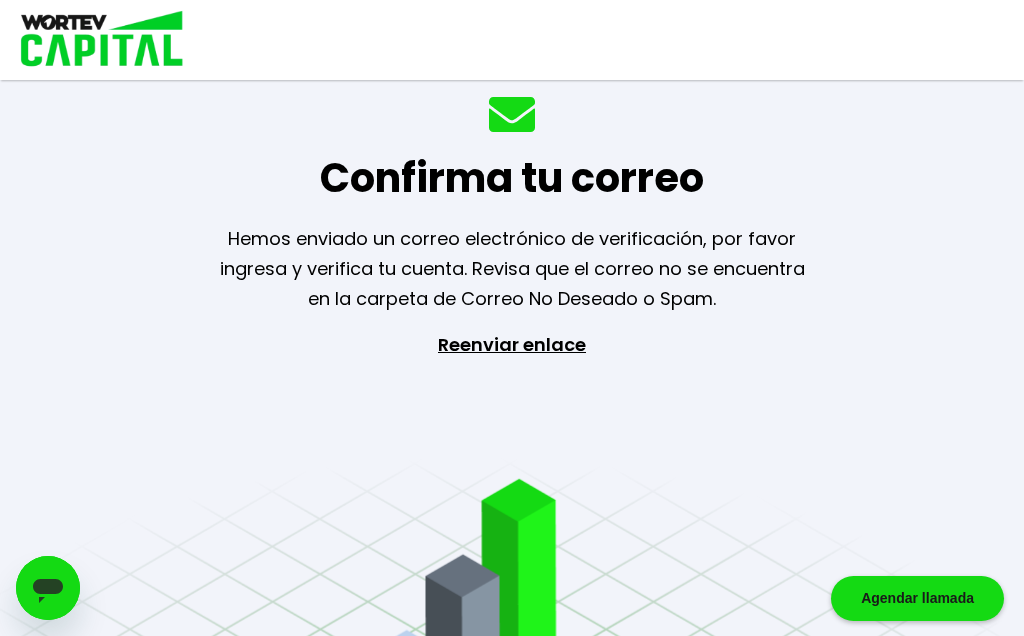 click on "Reenviar enlace" at bounding box center (512, 435) 